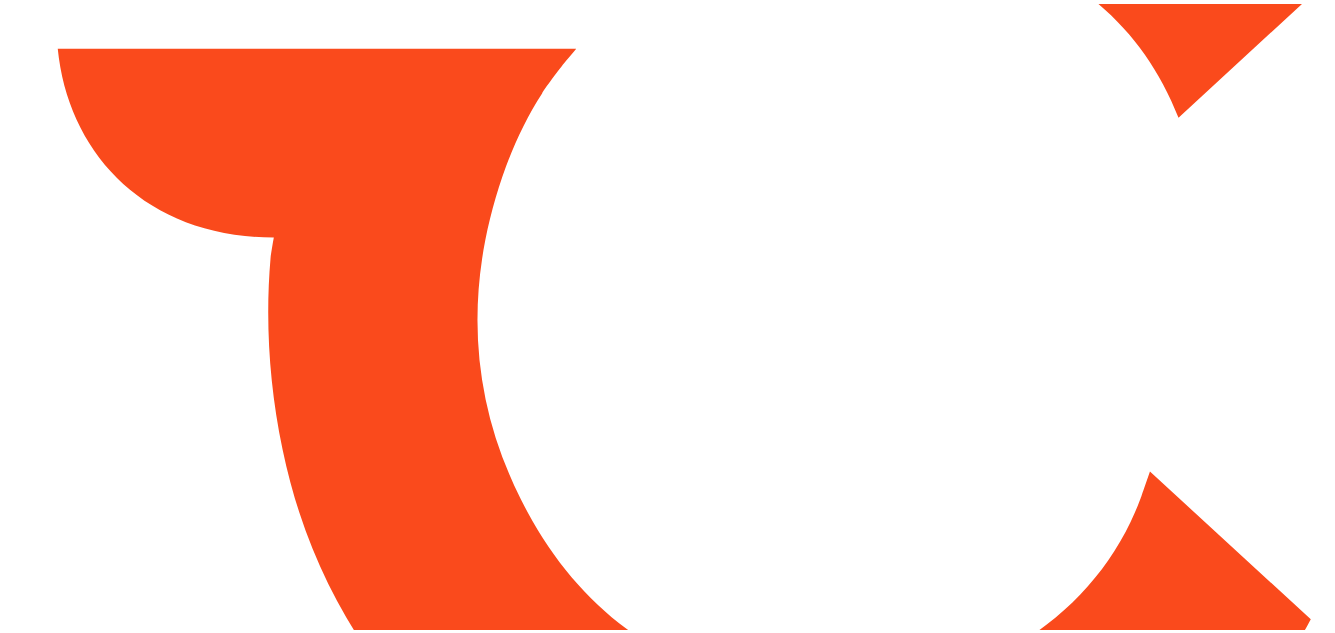 scroll, scrollTop: 0, scrollLeft: 0, axis: both 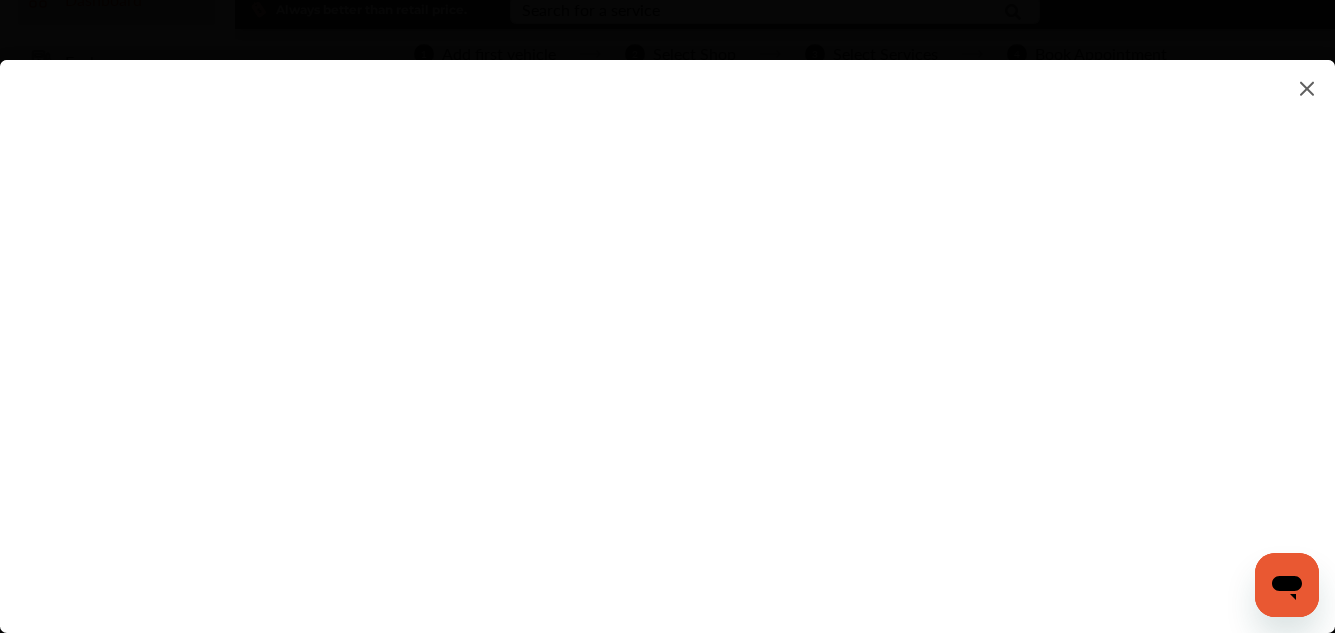 click at bounding box center (667, 326) 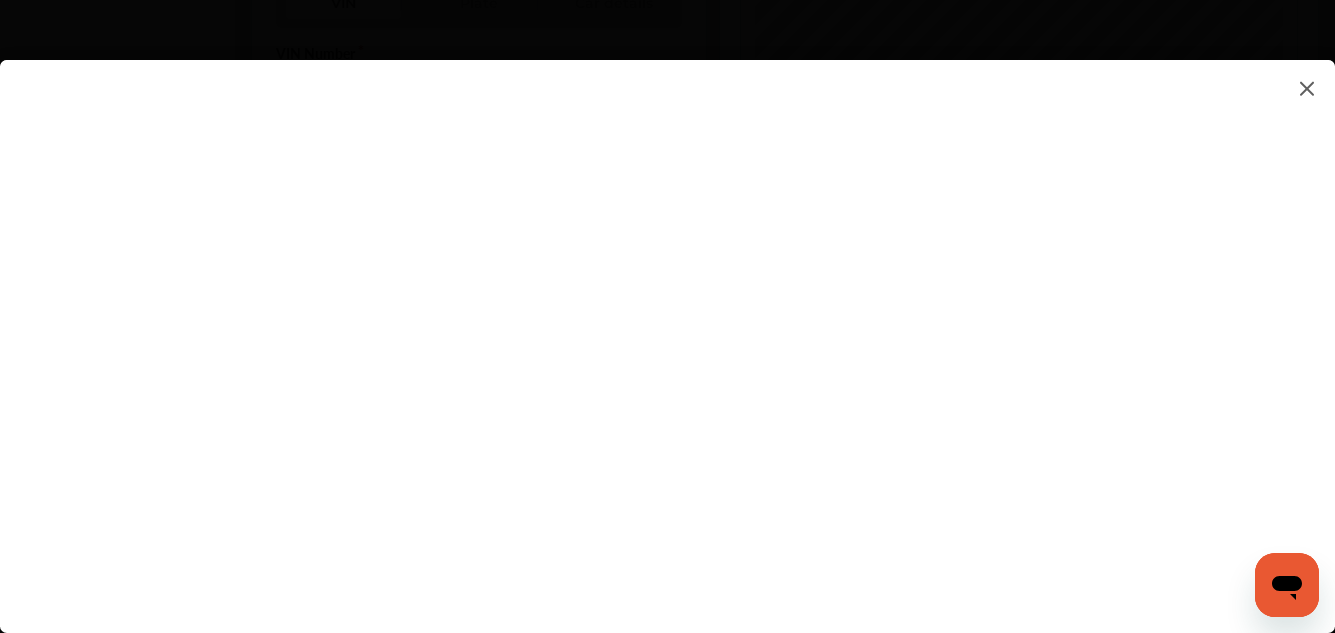 scroll, scrollTop: 761, scrollLeft: 0, axis: vertical 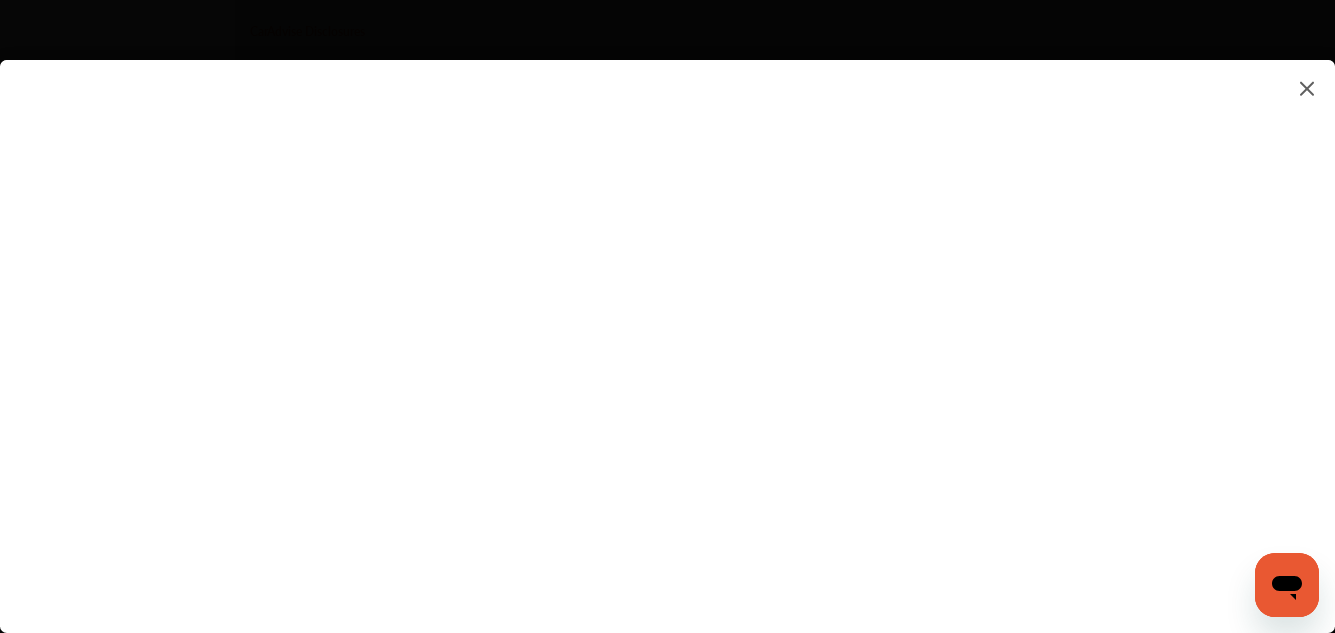 click at bounding box center [667, 326] 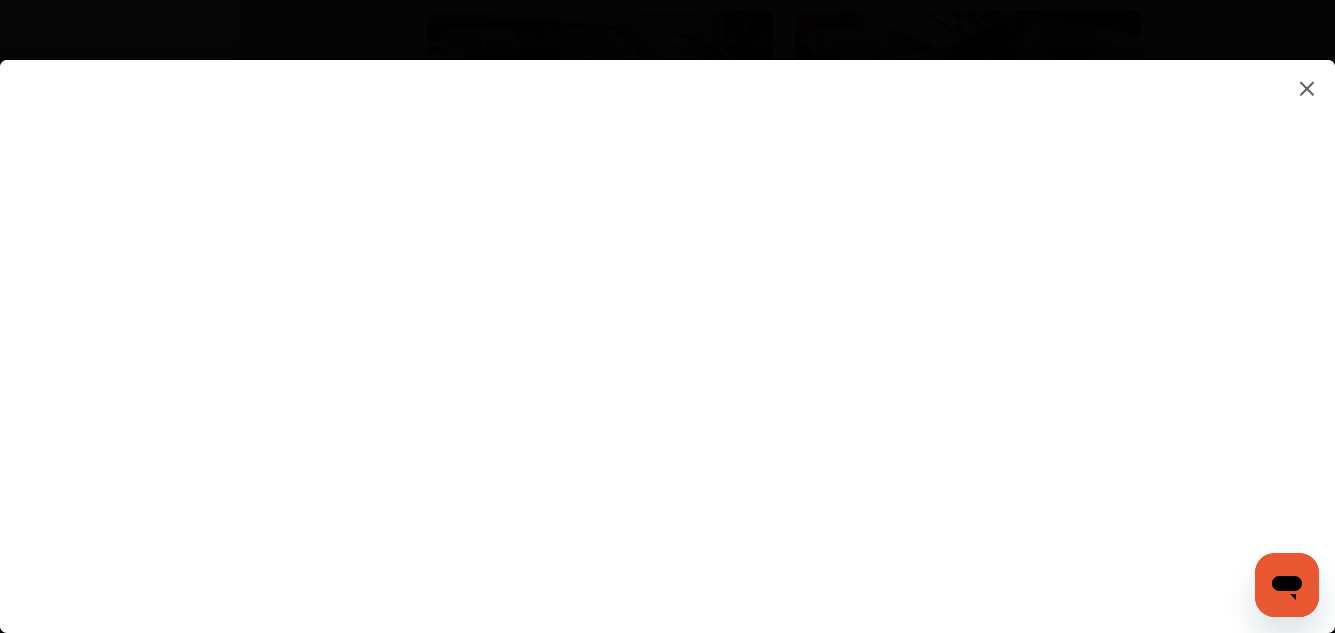 click at bounding box center [1307, 88] 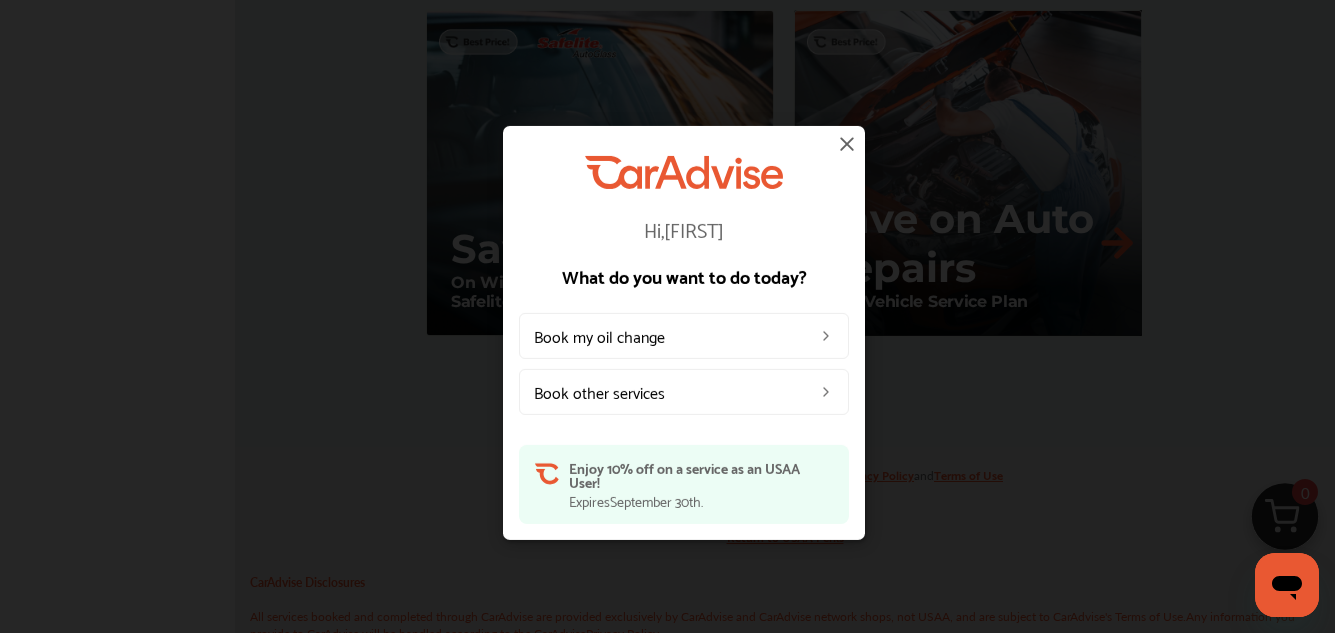 click at bounding box center (847, 143) 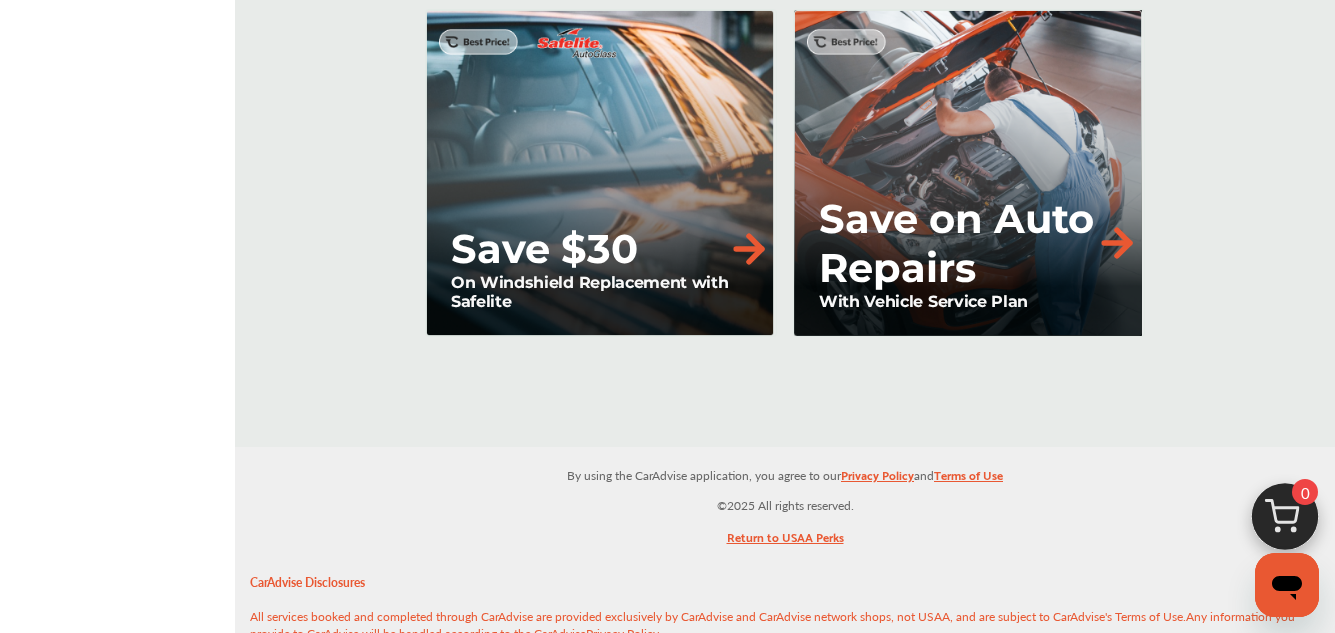 click on "Save on Auto Repairs" at bounding box center [957, 243] 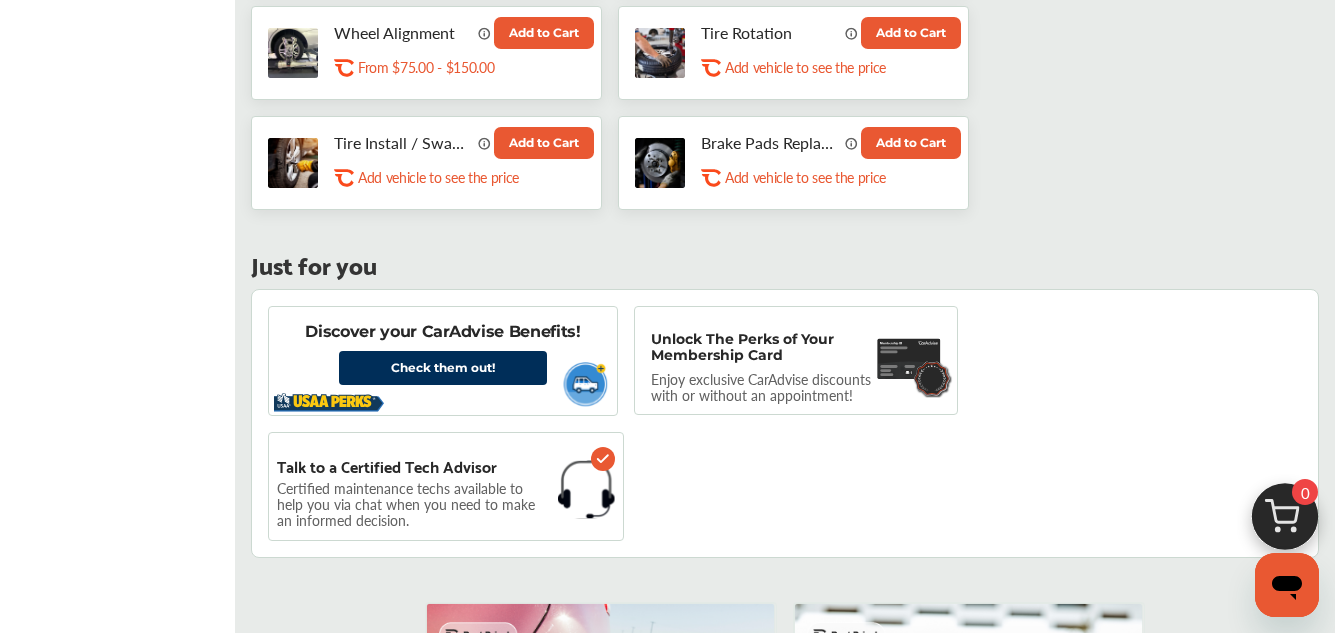 scroll, scrollTop: 1138, scrollLeft: 0, axis: vertical 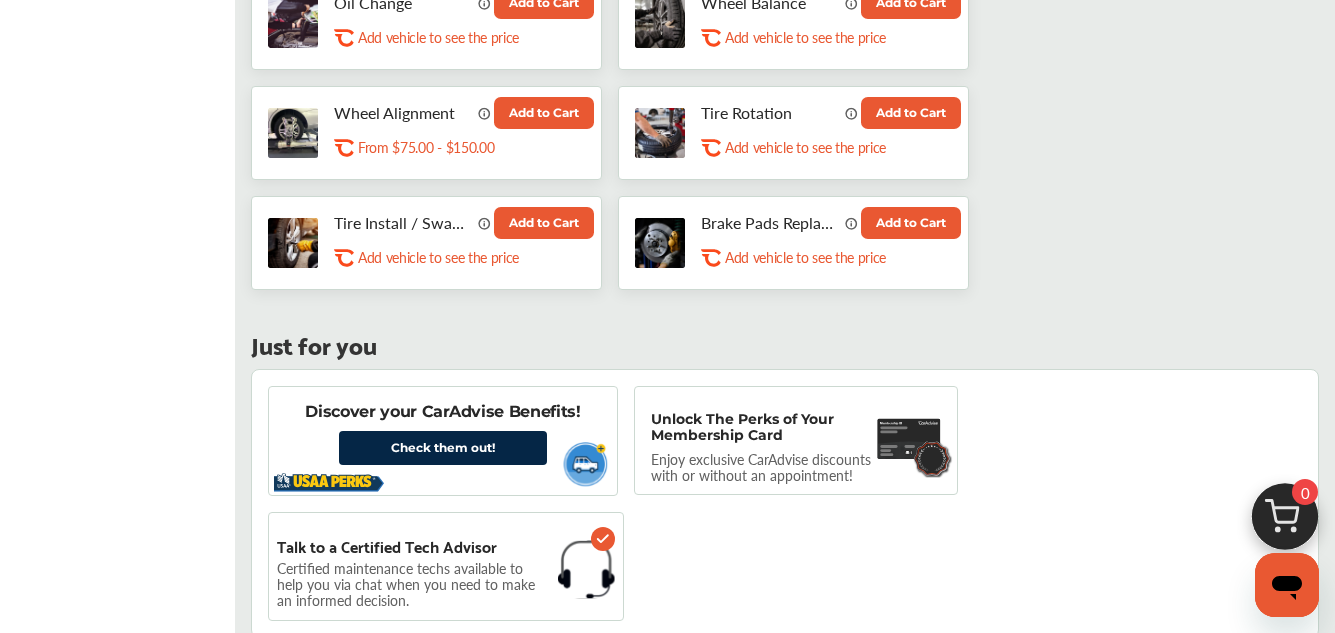click on "Check them out!" at bounding box center [443, 448] 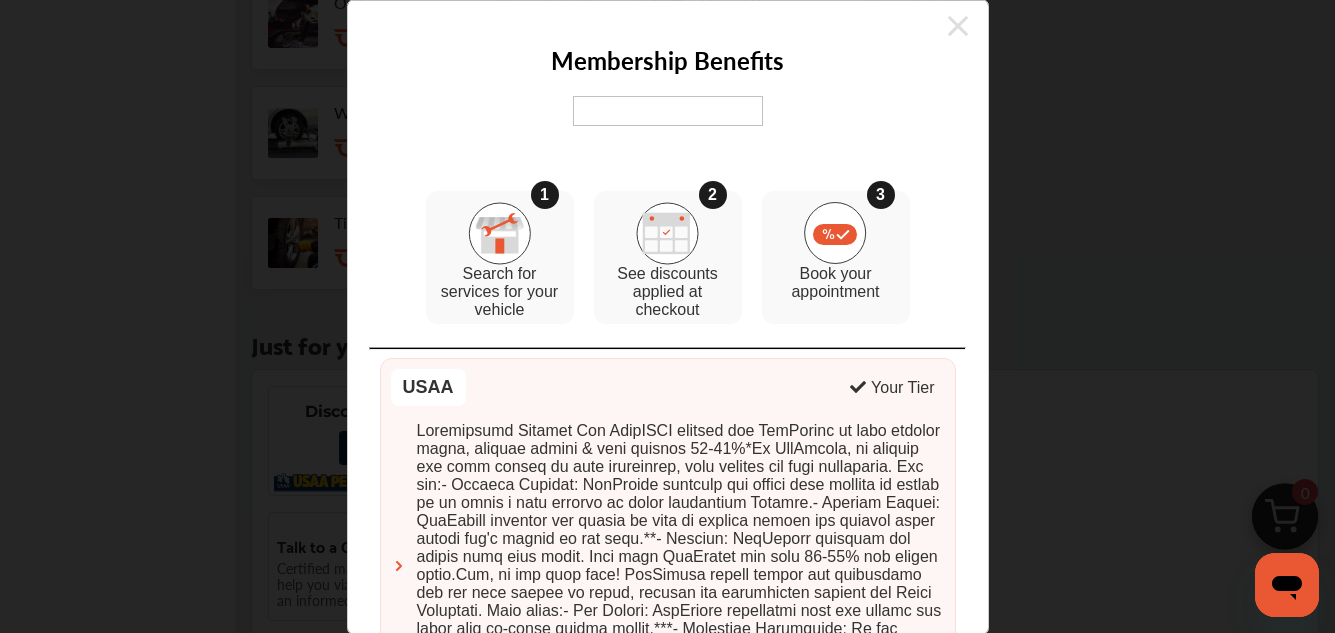 click 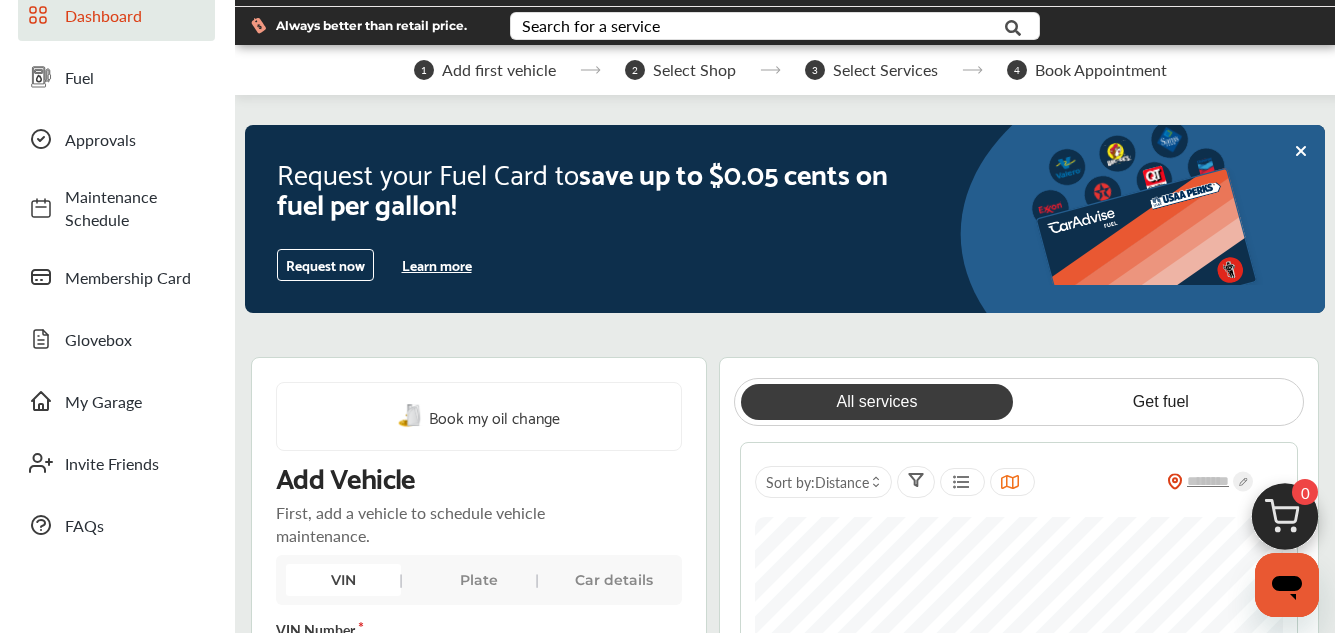 scroll, scrollTop: 77, scrollLeft: 0, axis: vertical 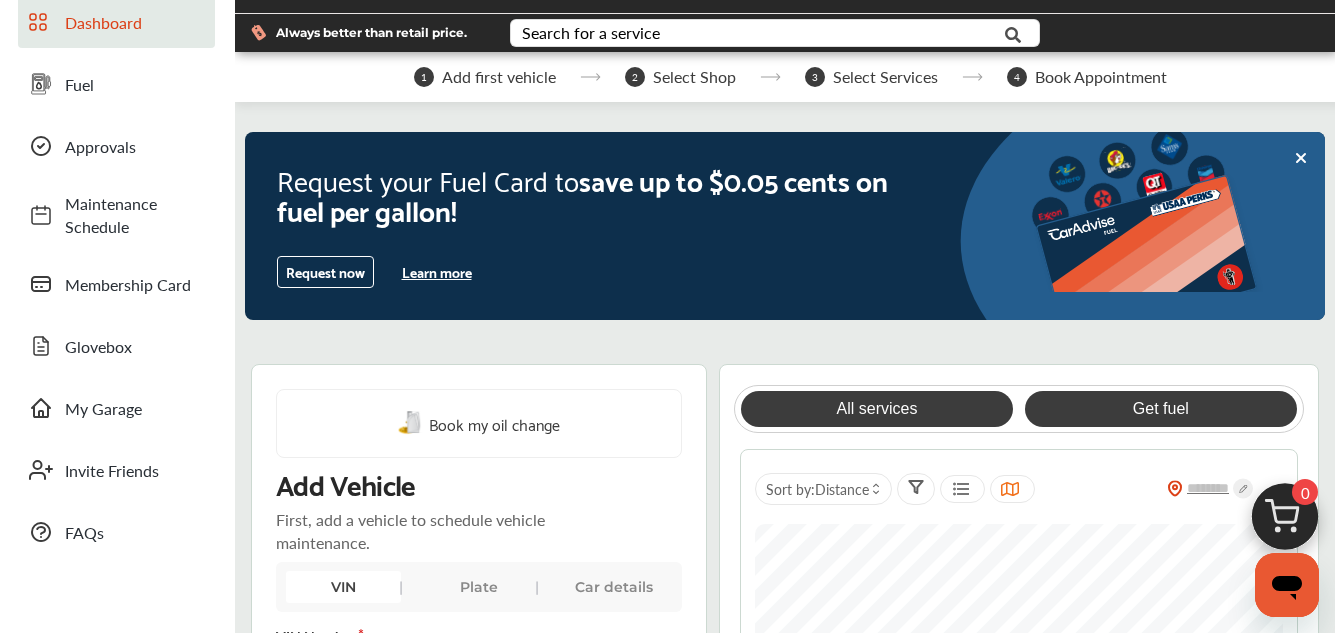 click on "Get fuel" at bounding box center [1161, 409] 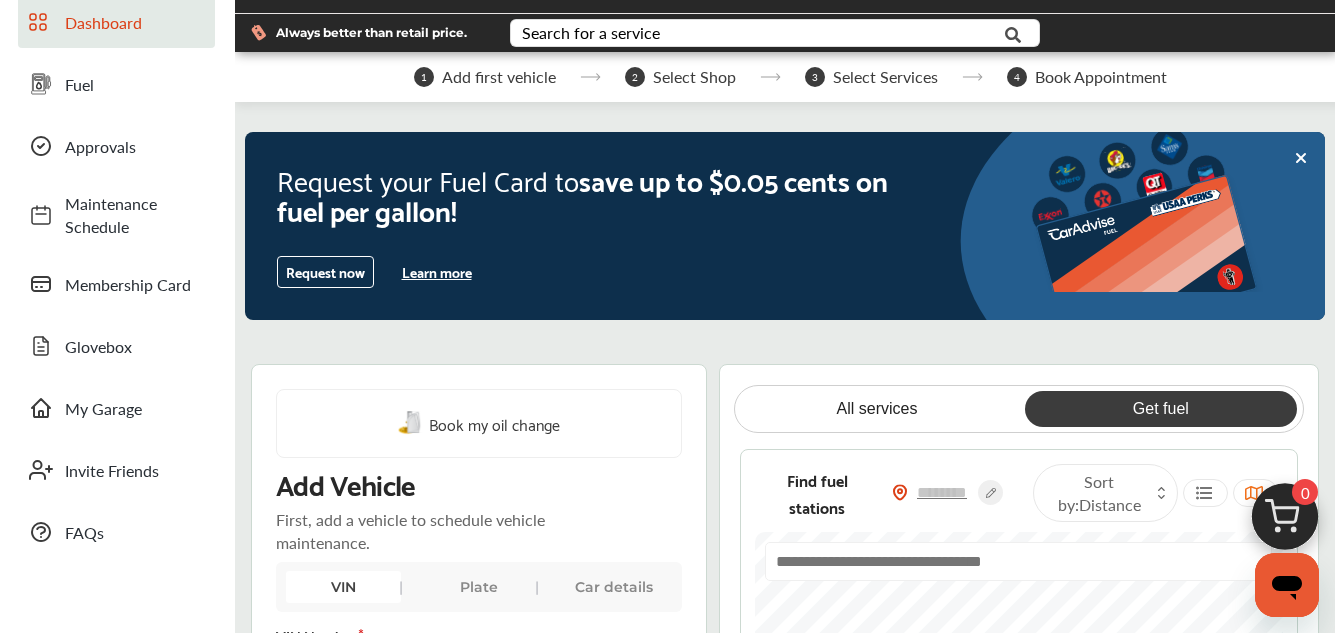 click at bounding box center [962, 493] 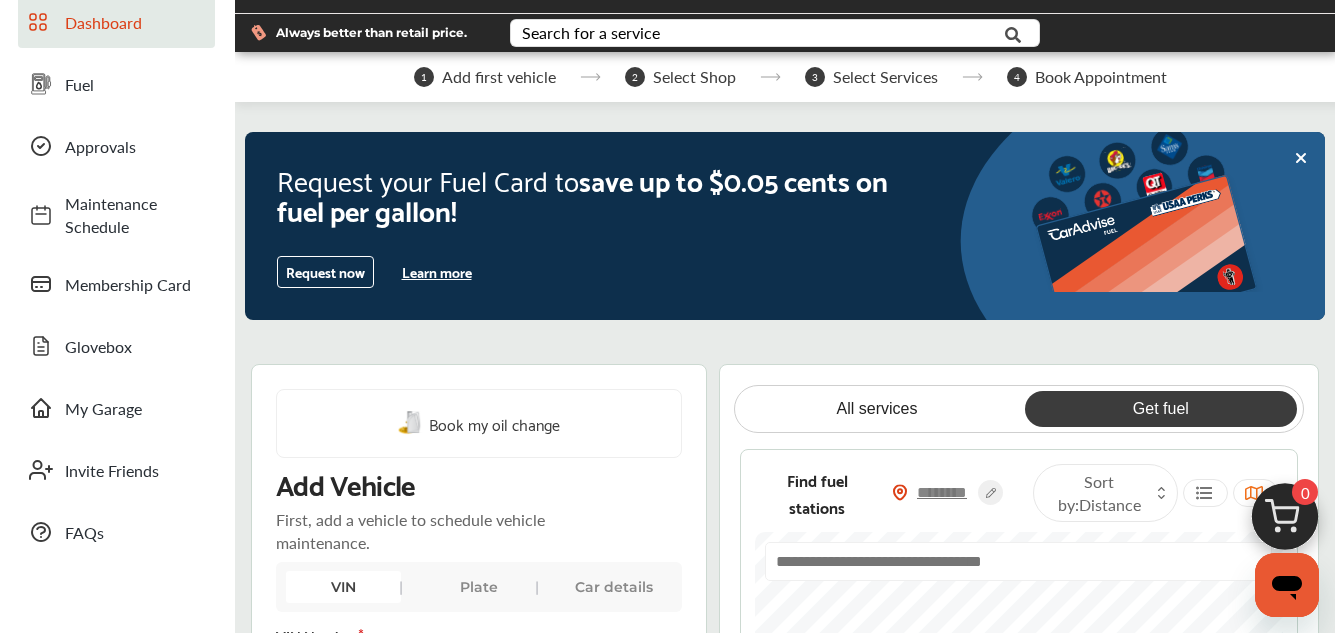 click at bounding box center [943, 492] 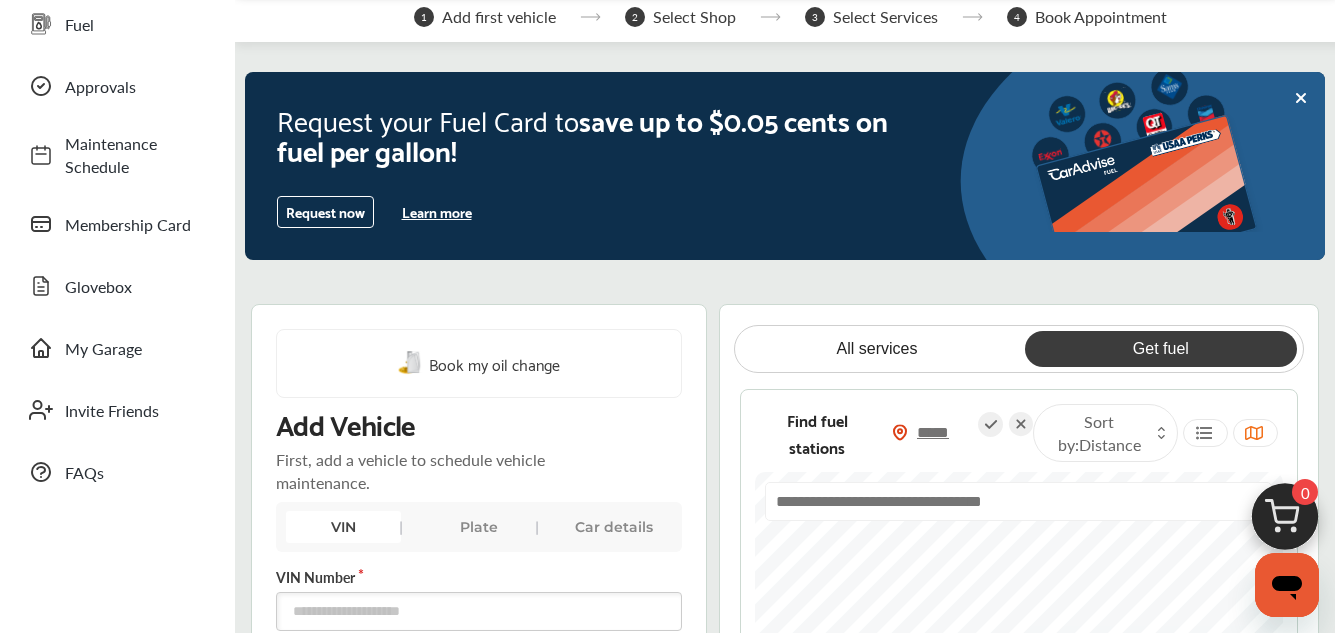 scroll, scrollTop: 357, scrollLeft: 0, axis: vertical 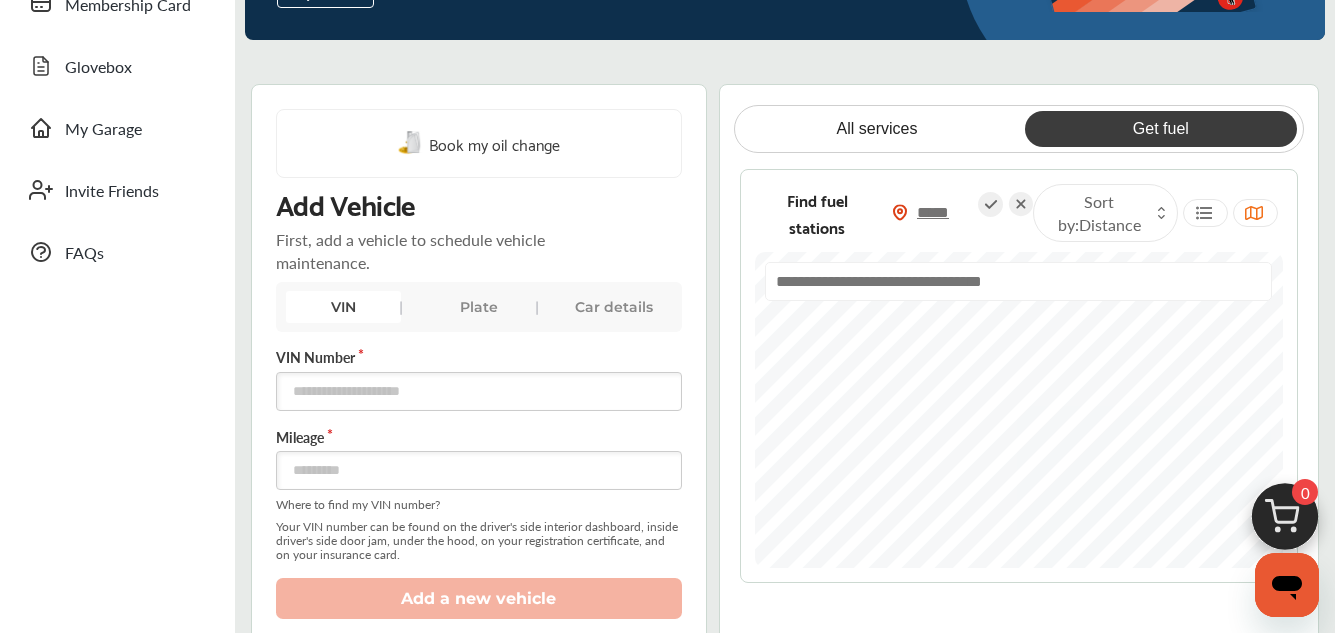 type on "*****" 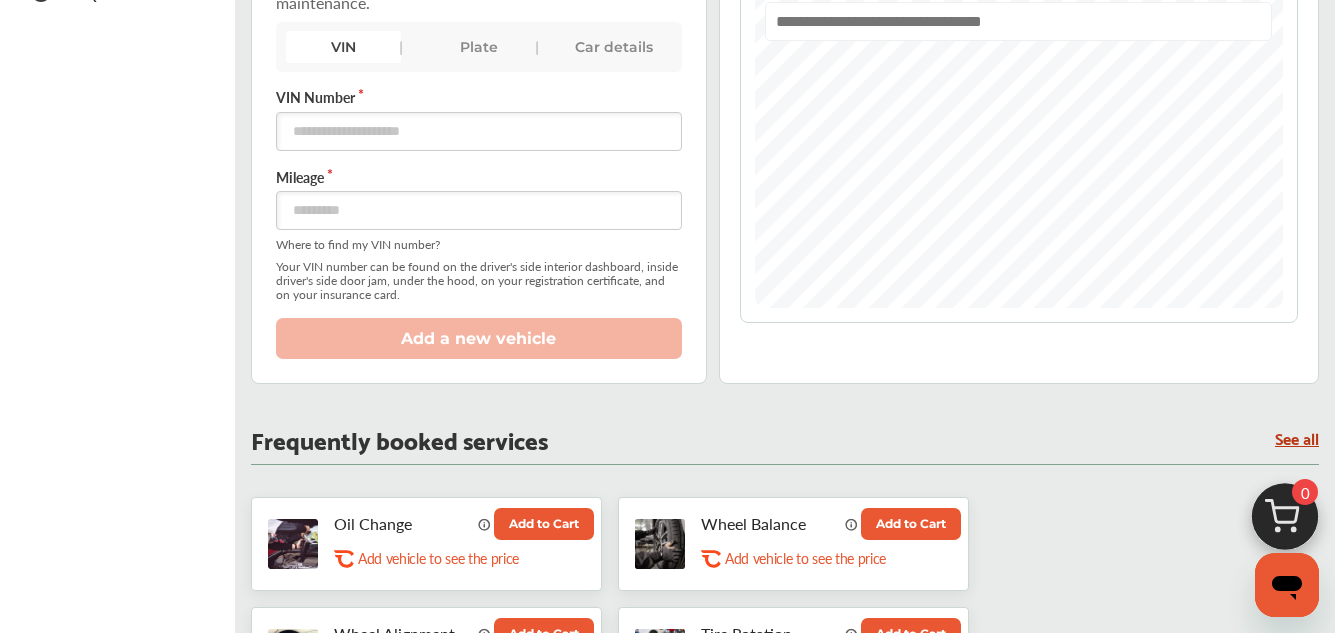scroll, scrollTop: 697, scrollLeft: 0, axis: vertical 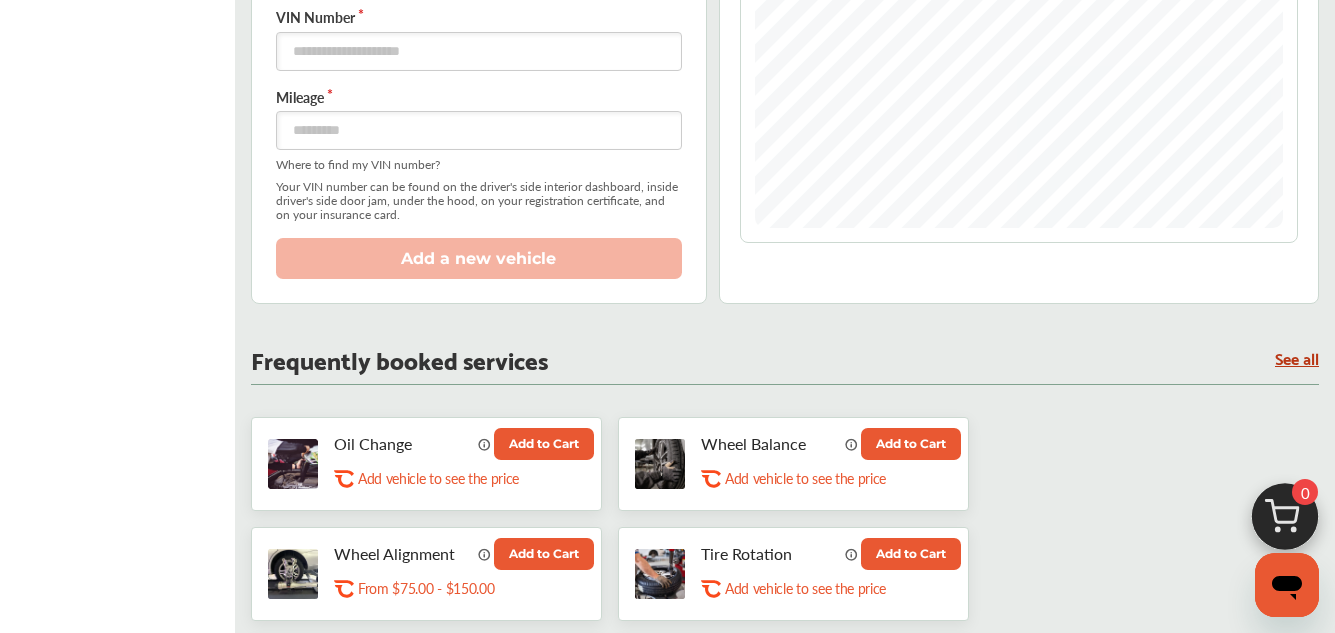 click on "See all" at bounding box center (1297, 357) 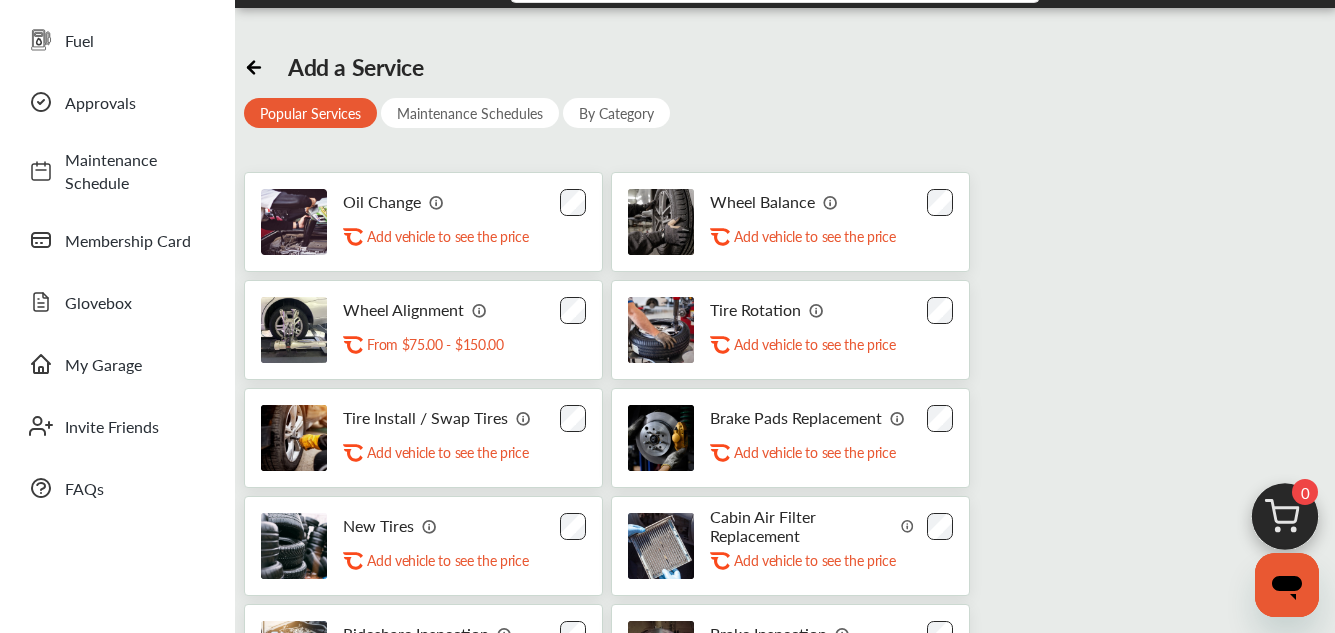 scroll, scrollTop: 0, scrollLeft: 0, axis: both 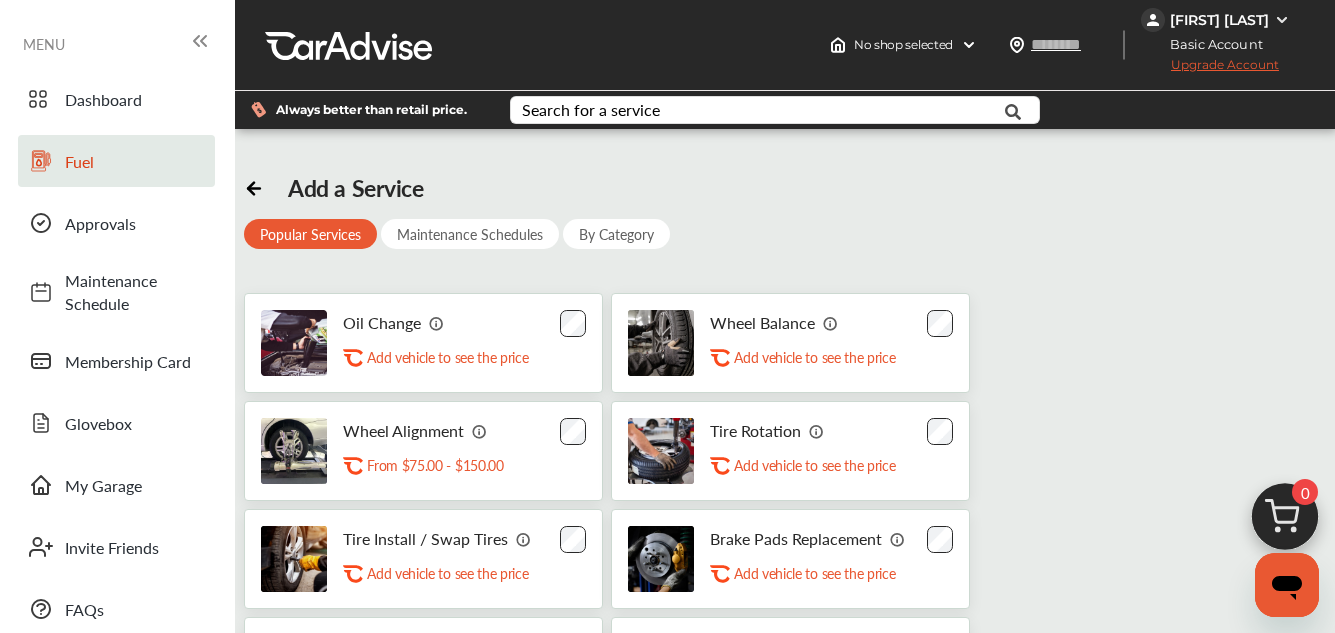click on "Fuel" at bounding box center (116, 161) 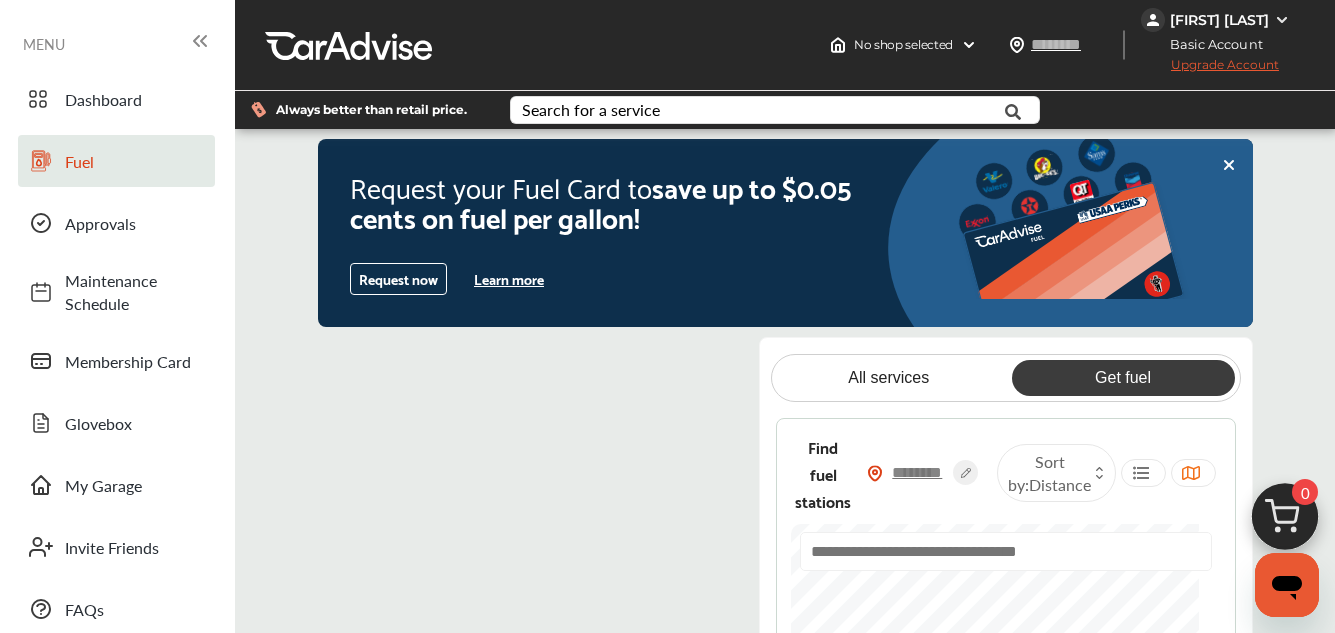 click at bounding box center [918, 472] 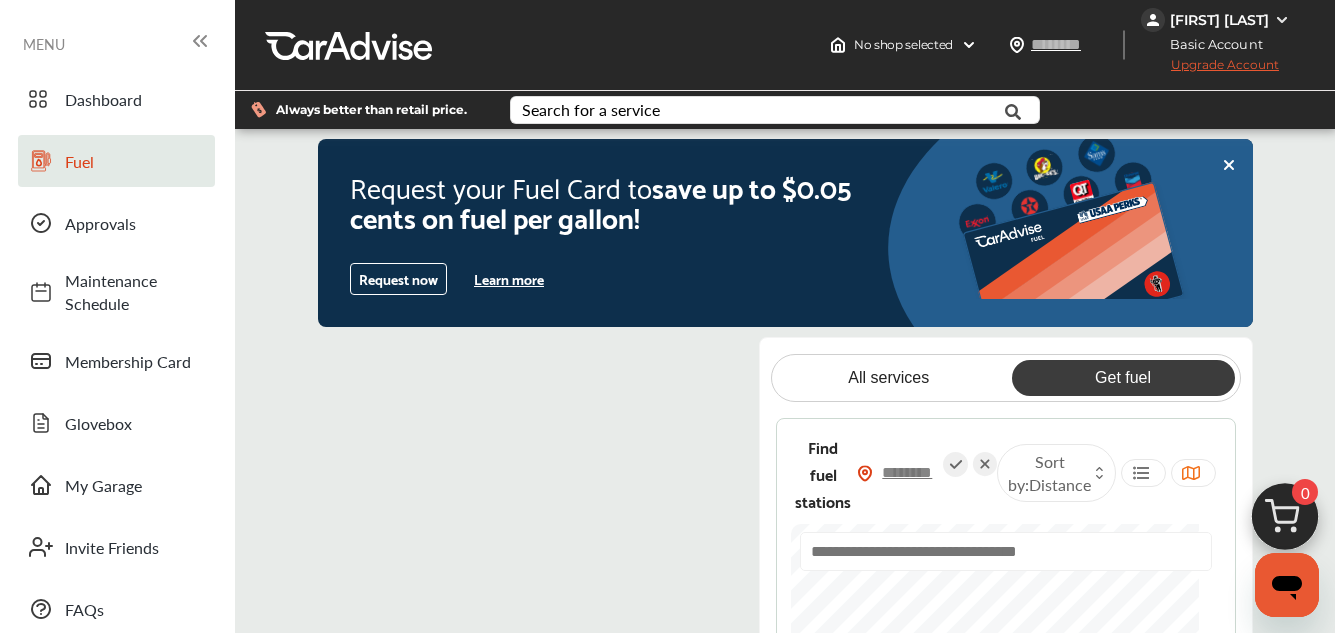type on "**********" 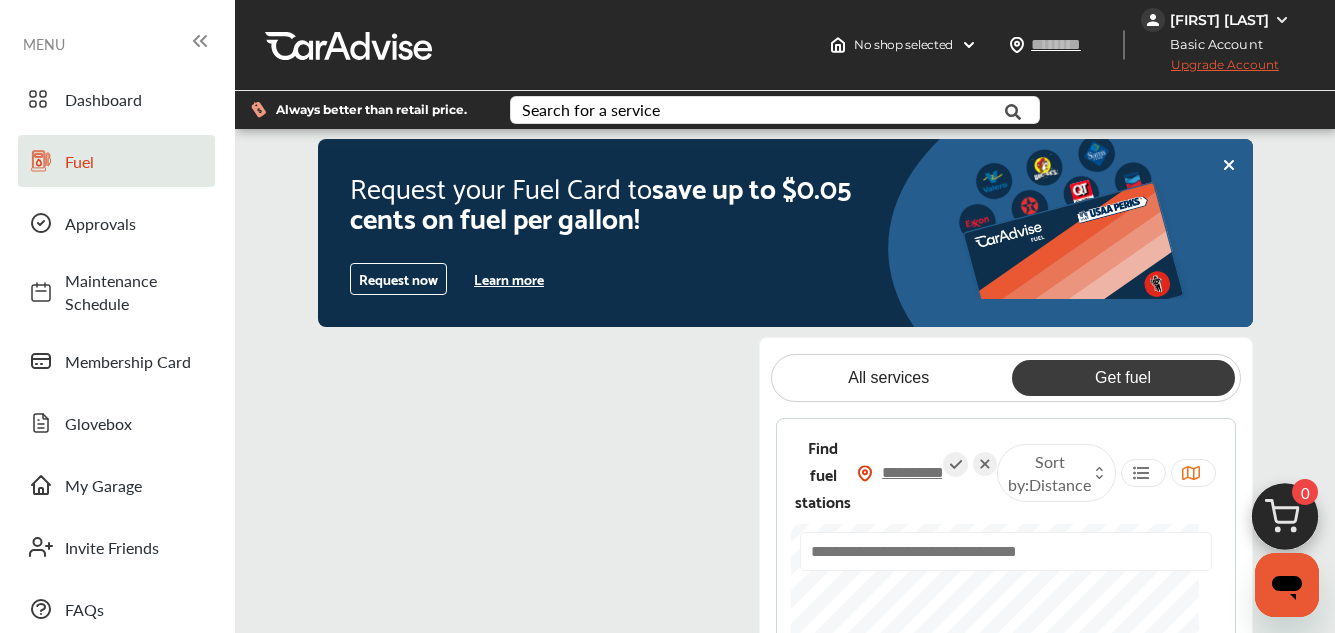 type on "**********" 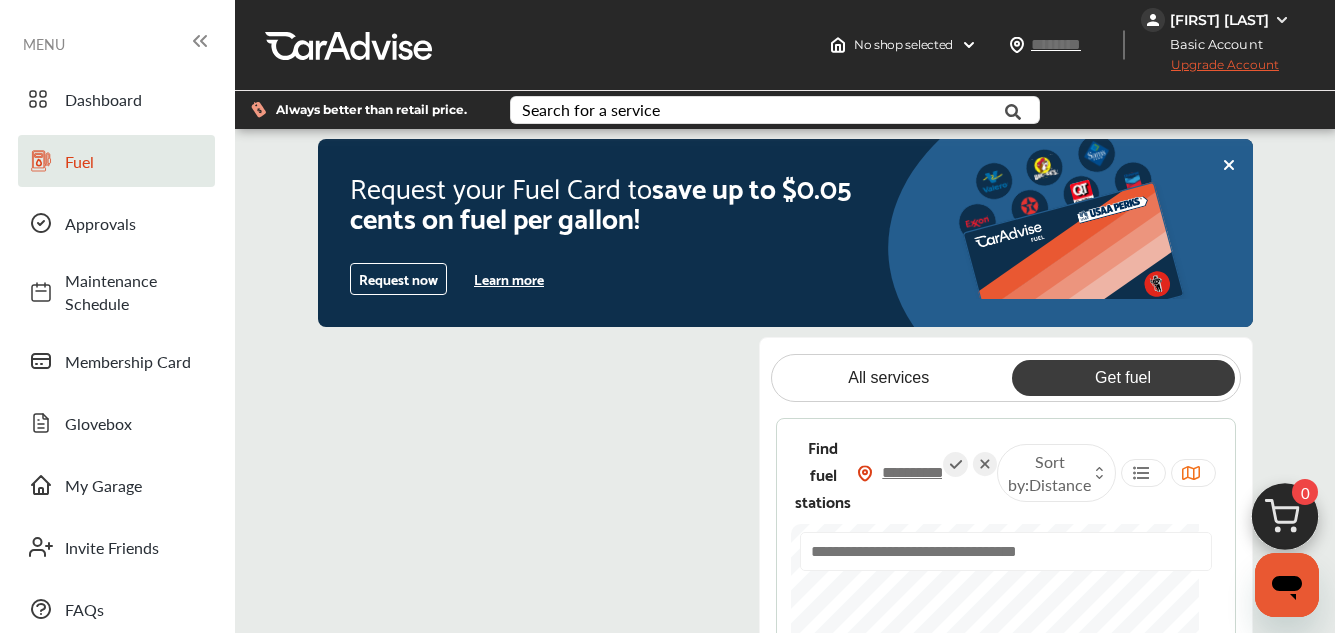 type on "**********" 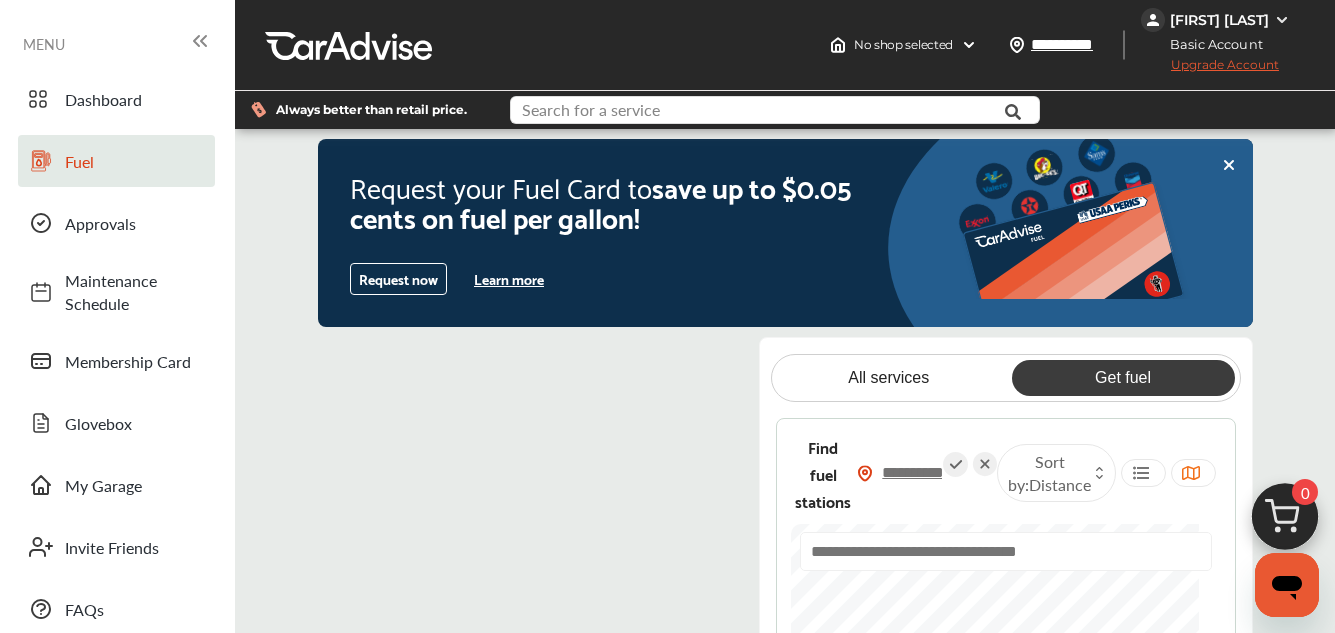 type on "**********" 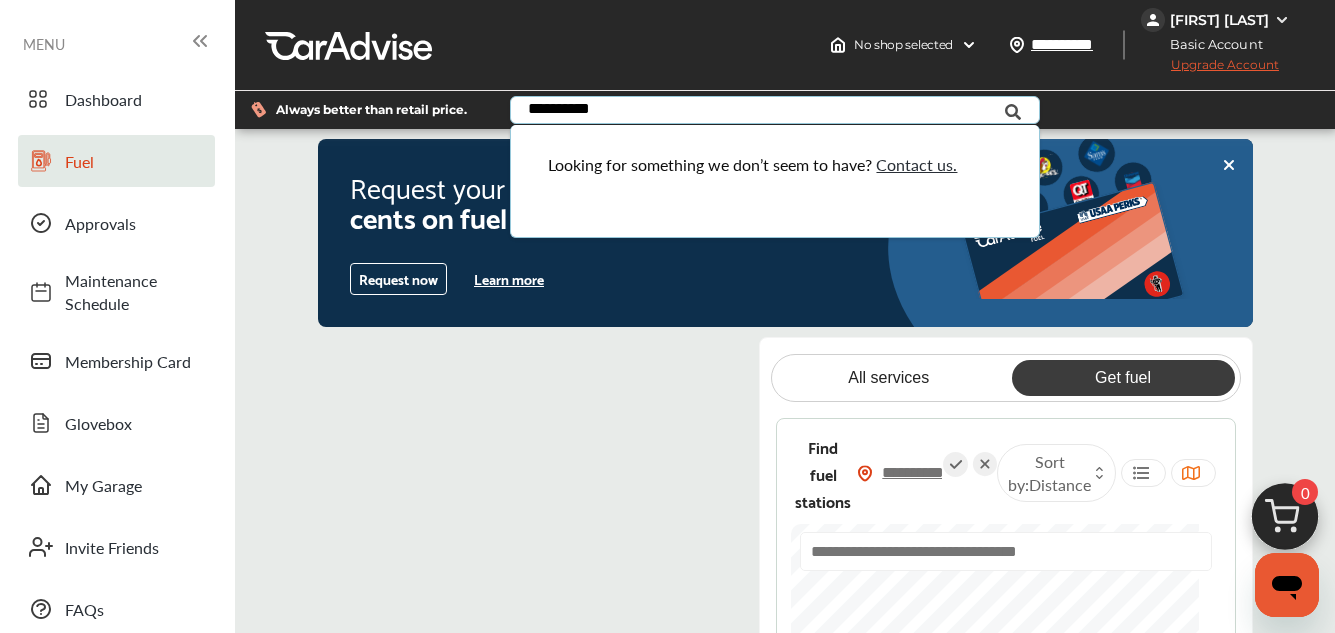 type 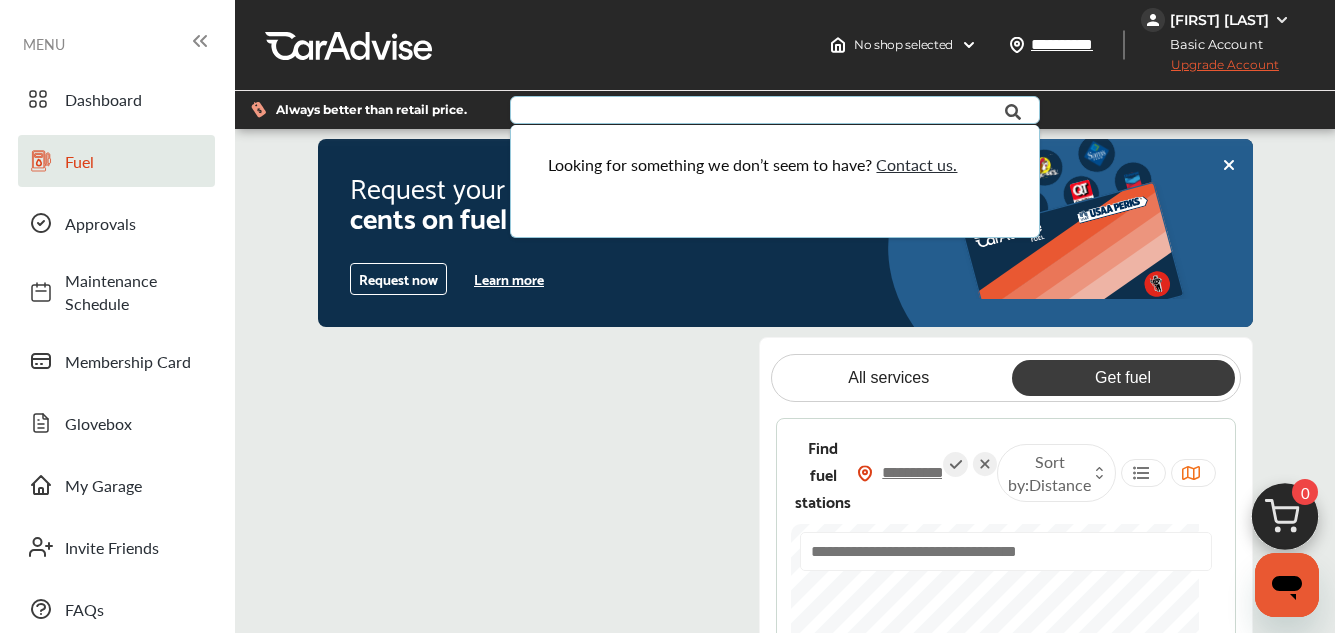 click at bounding box center (1141, 473) 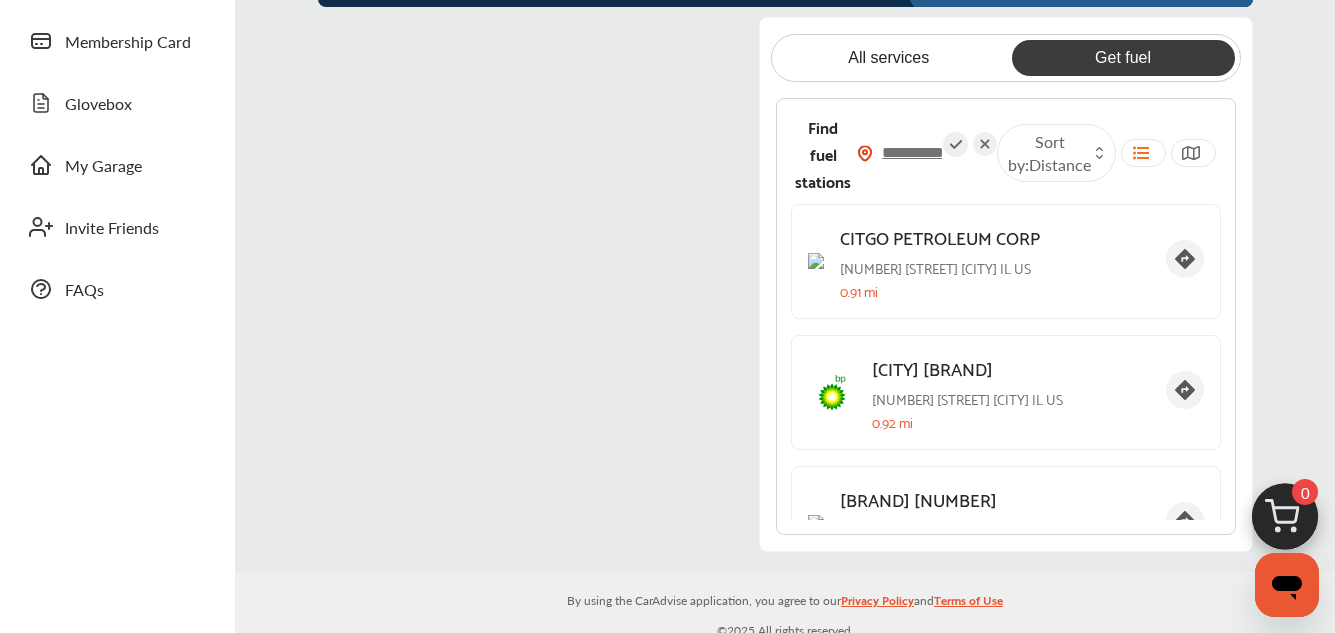 scroll, scrollTop: 240, scrollLeft: 0, axis: vertical 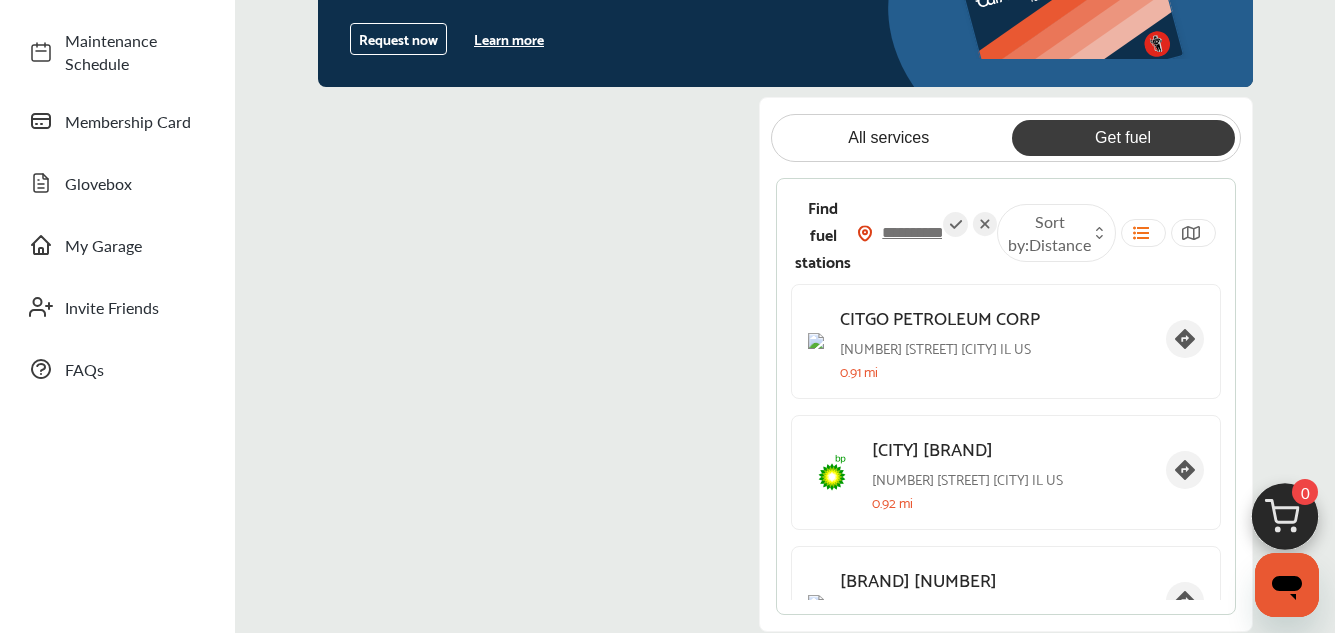 click on "Sort by :  Distance" at bounding box center (1049, 233) 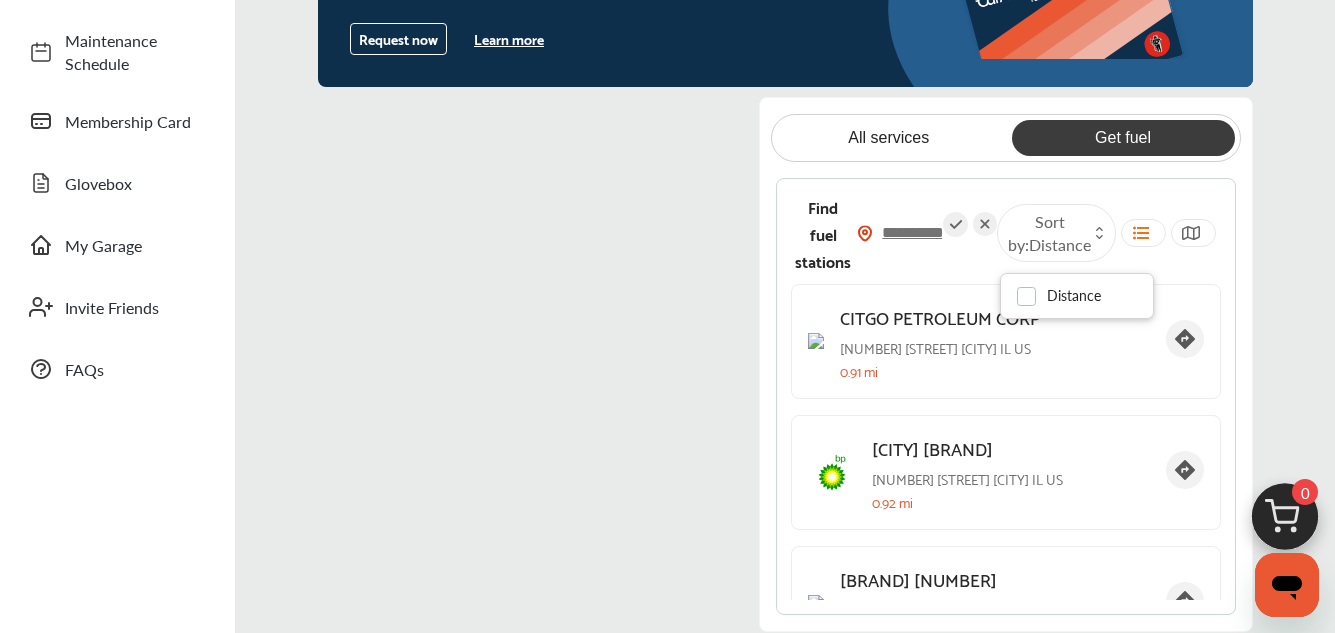 click at bounding box center (1032, 288) 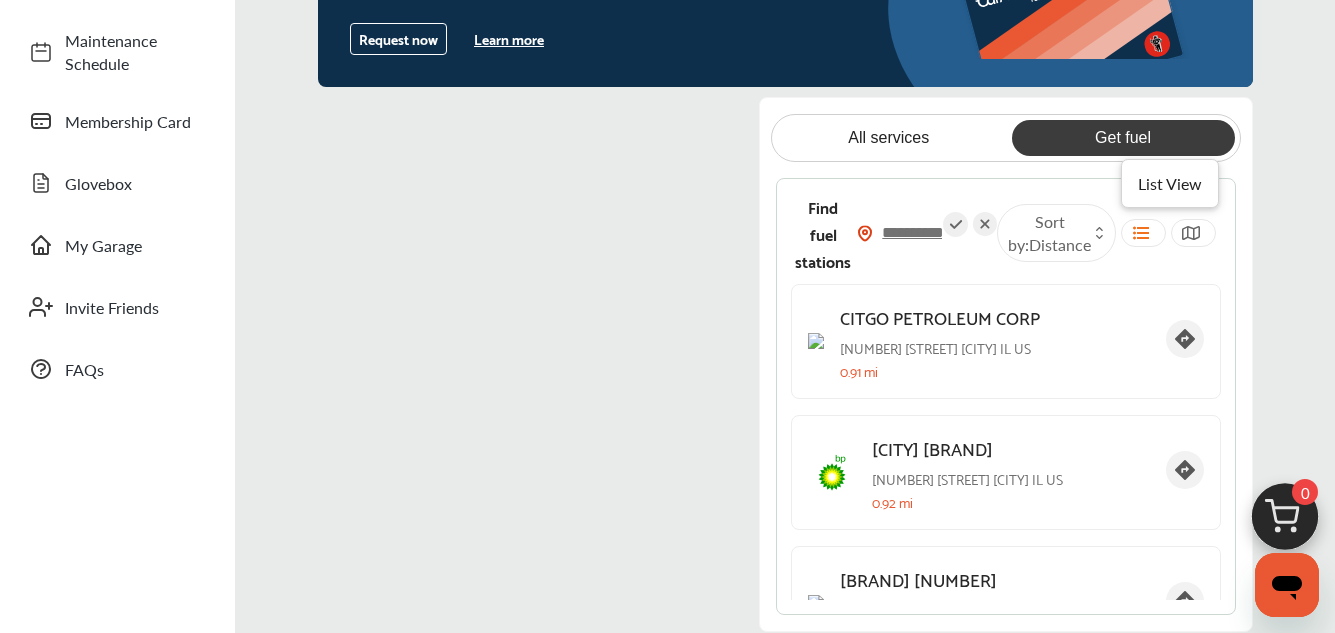 click at bounding box center [1141, 233] 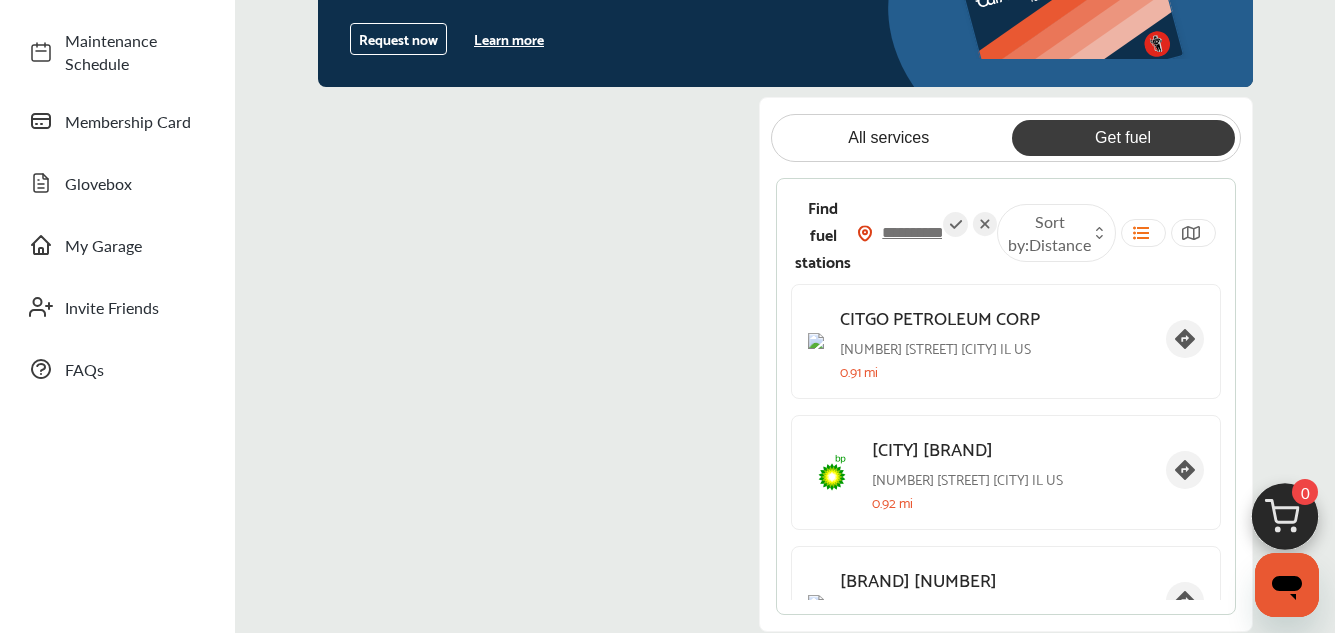 click at bounding box center [1191, 233] 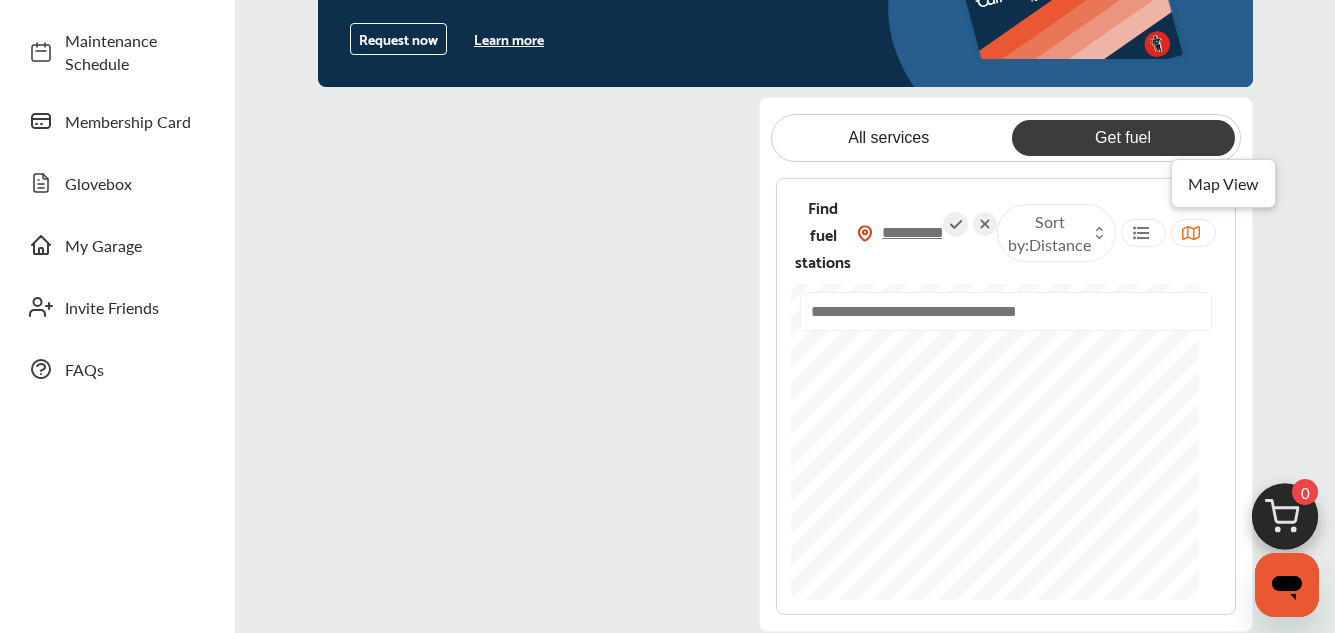 click at bounding box center (1191, 233) 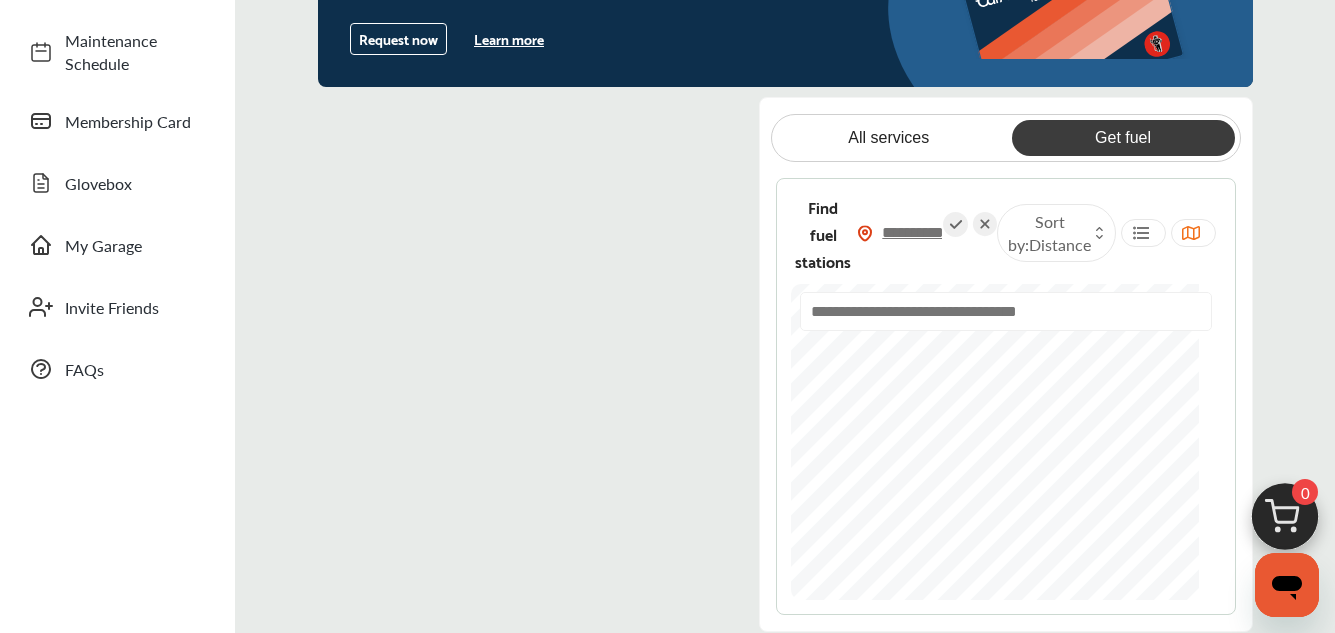 click at bounding box center (1006, 311) 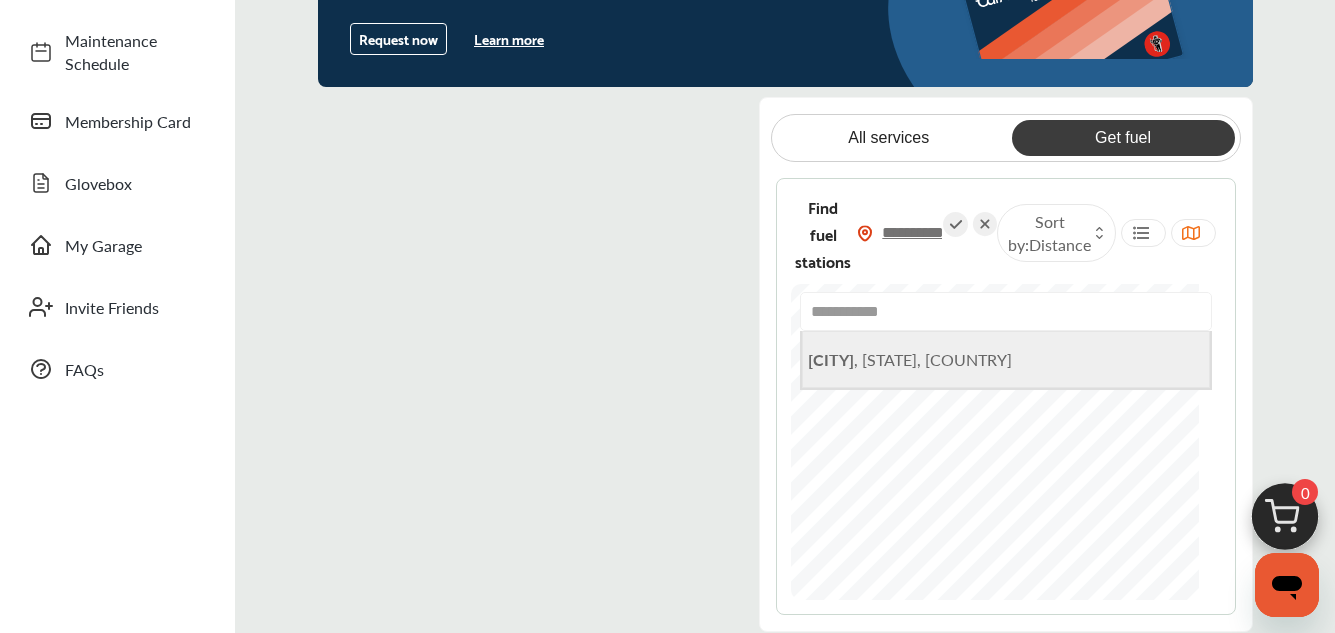 click on "[CITY] , [STATE], [COUNTRY]" at bounding box center [910, 359] 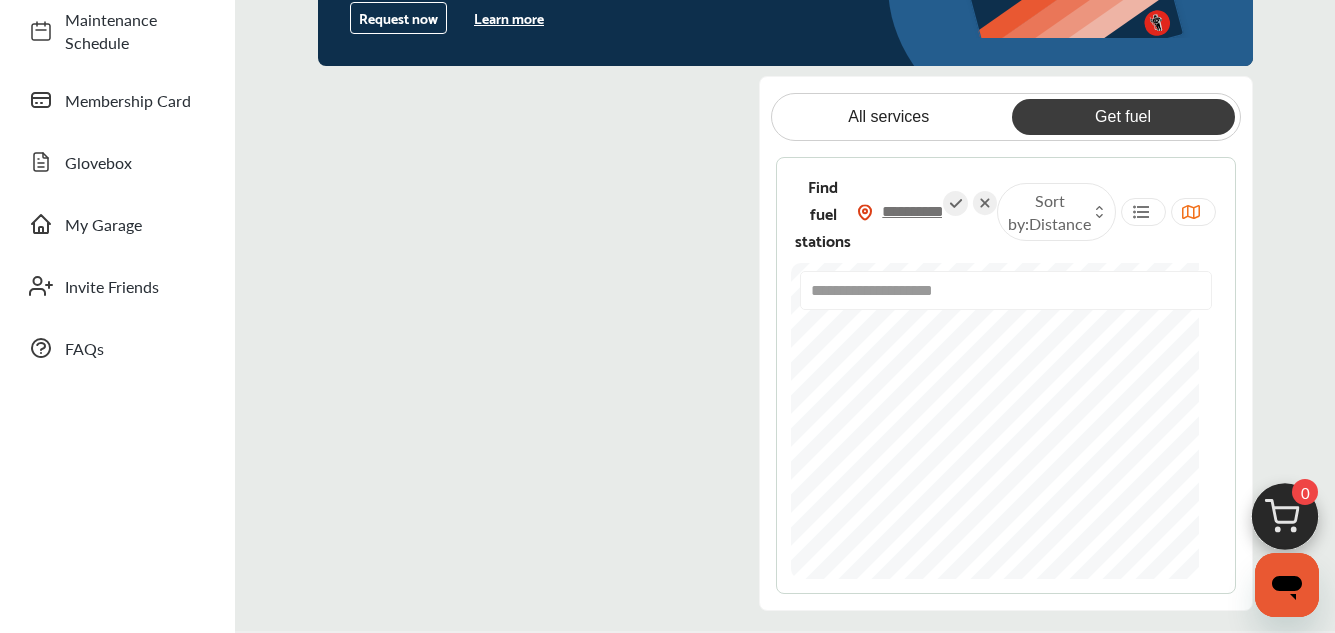 scroll, scrollTop: 141, scrollLeft: 0, axis: vertical 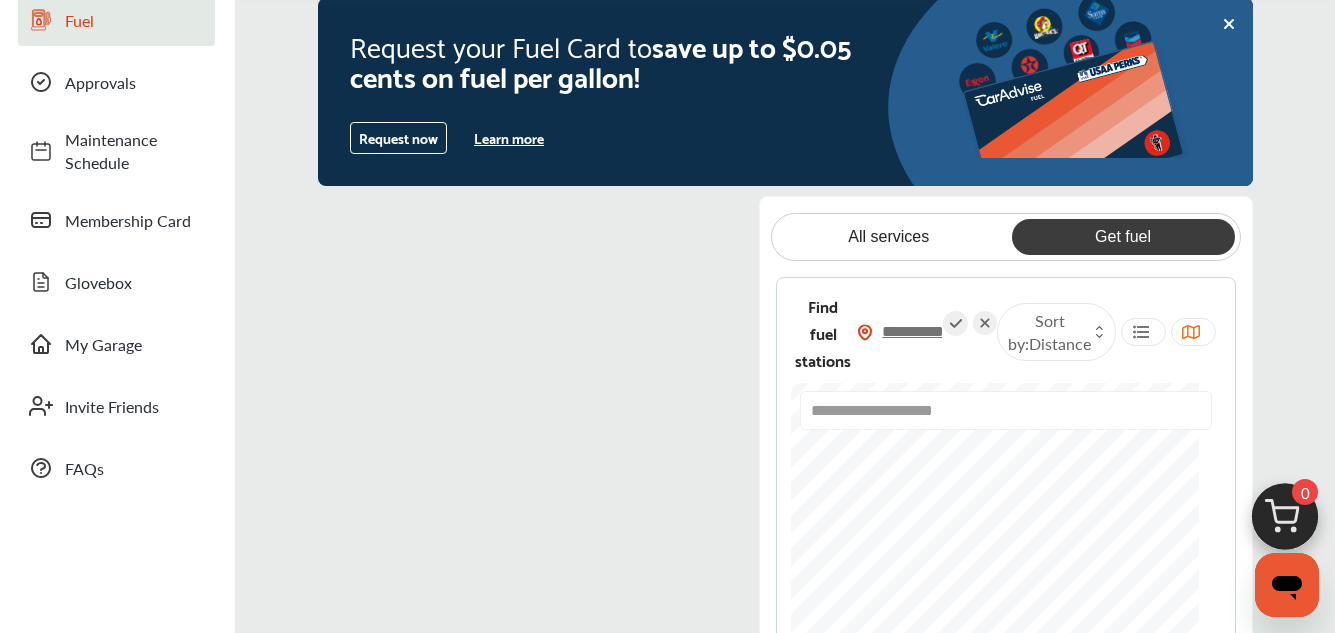 click on "Get fuel" at bounding box center [1123, 237] 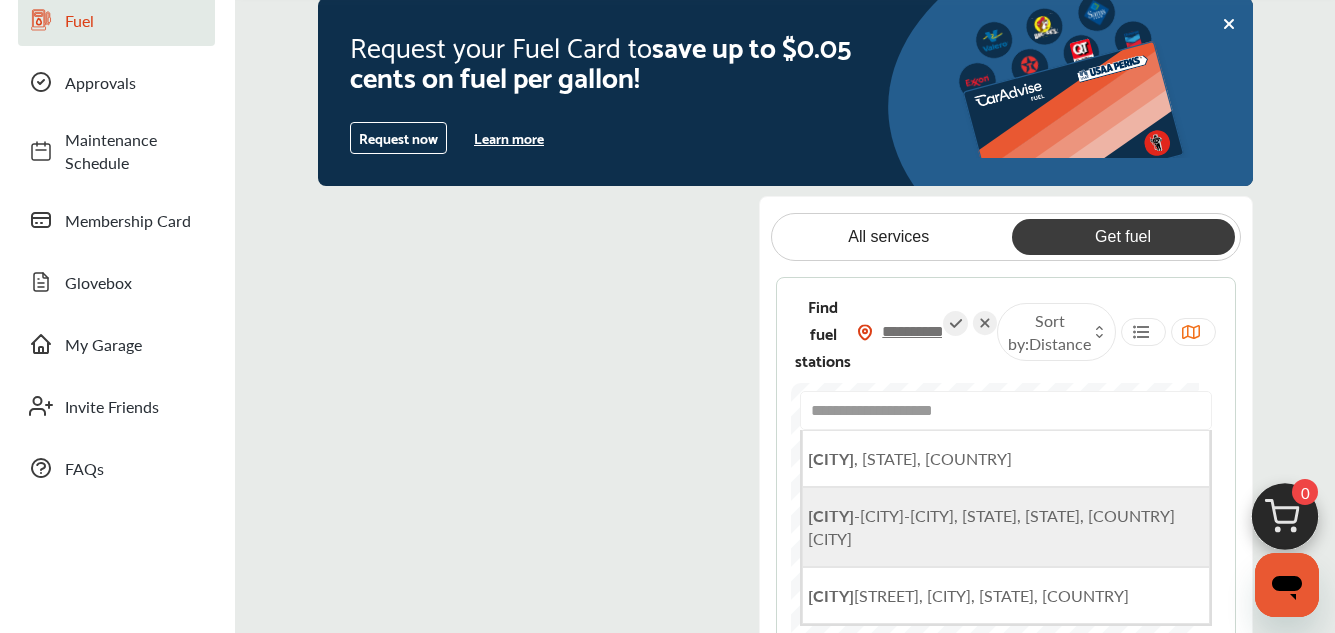 click on "[CITY]" 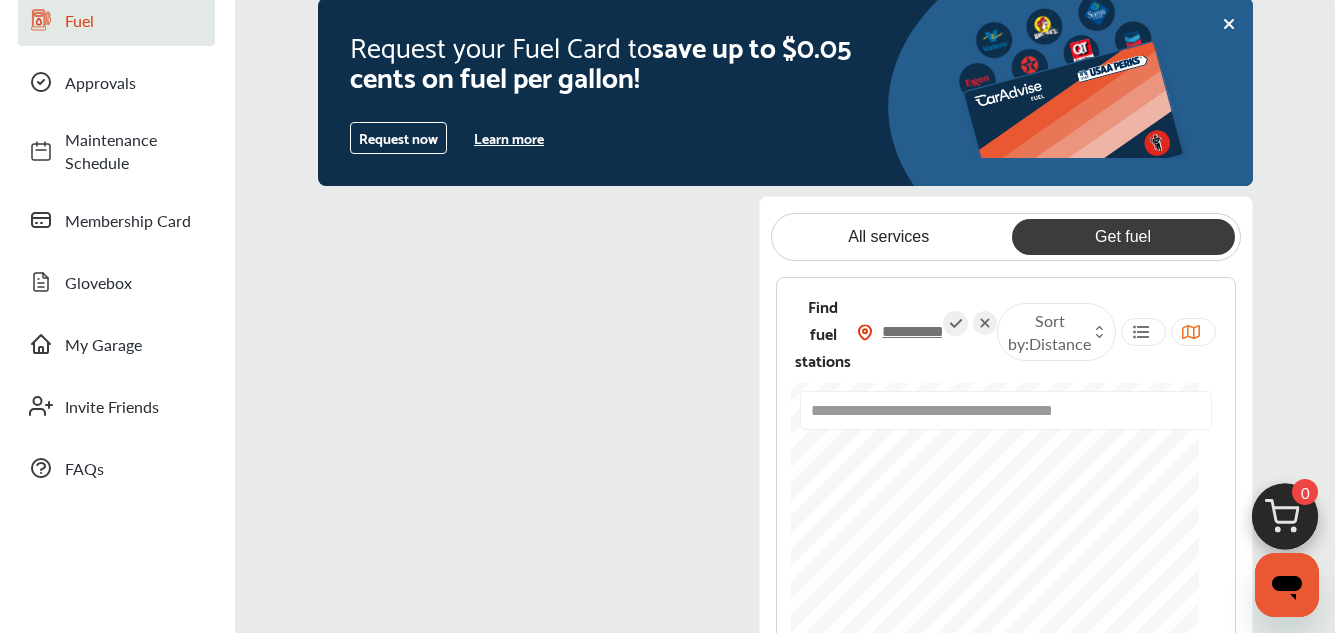 click on "Get fuel" at bounding box center [1123, 237] 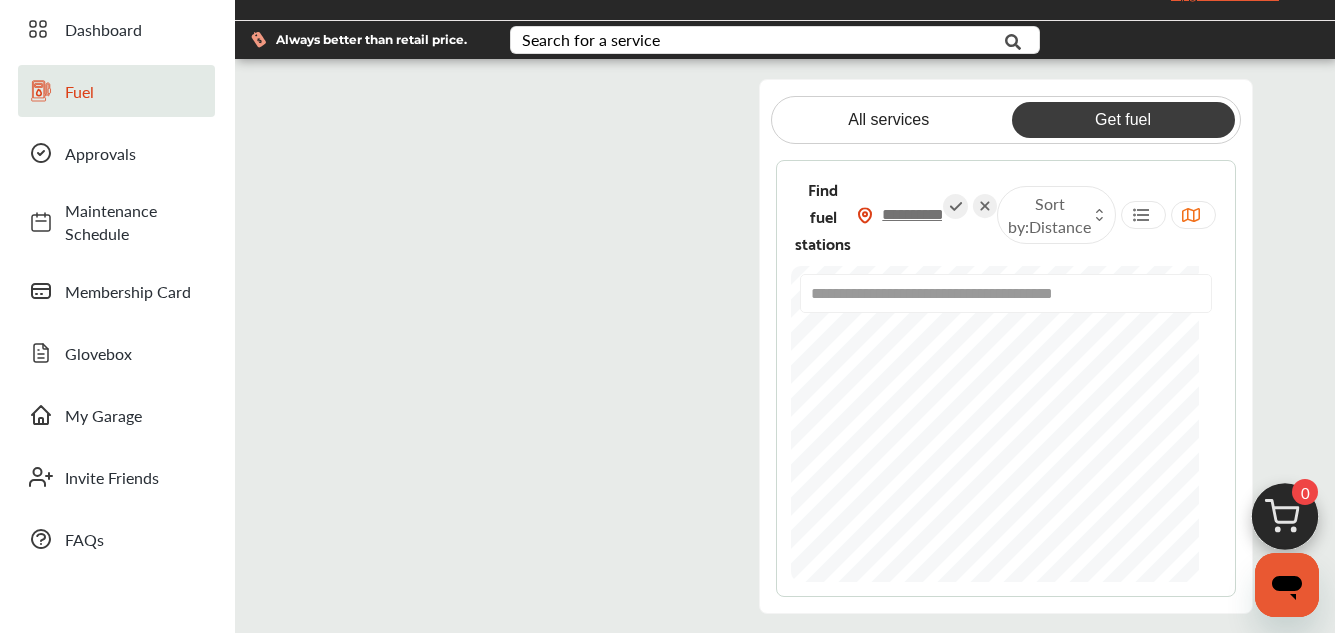scroll, scrollTop: 0, scrollLeft: 0, axis: both 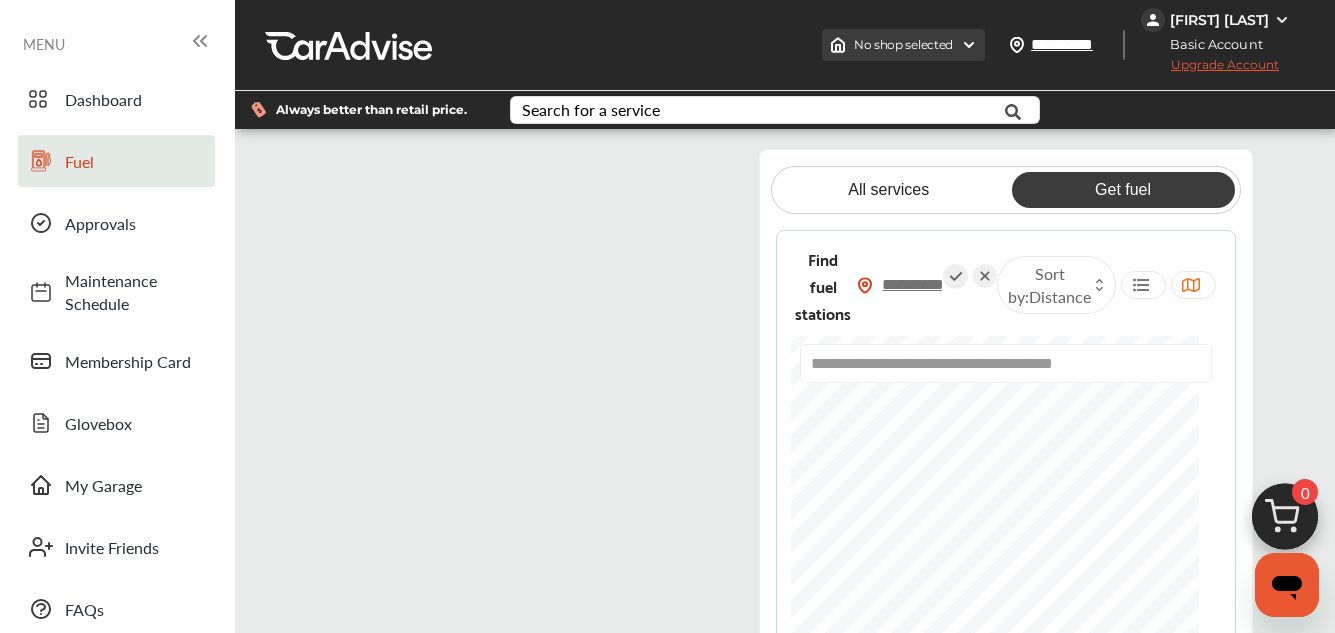 click on "No shop selected" at bounding box center (903, 45) 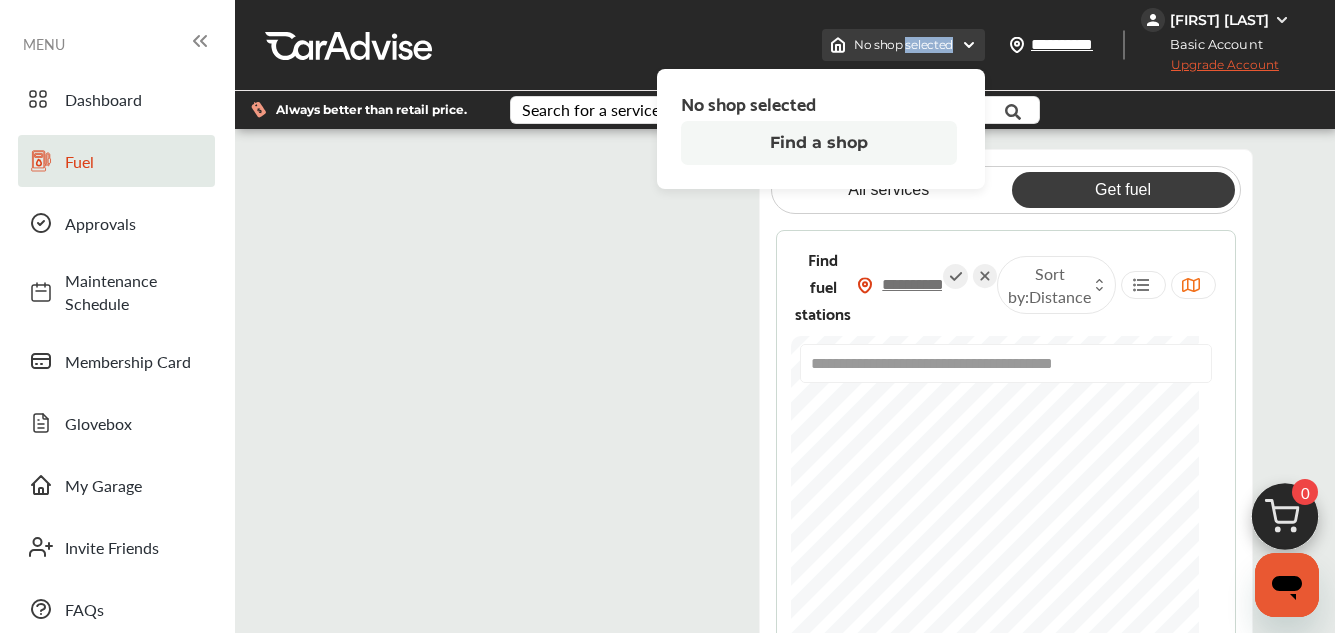 click on "No shop selected" at bounding box center [903, 45] 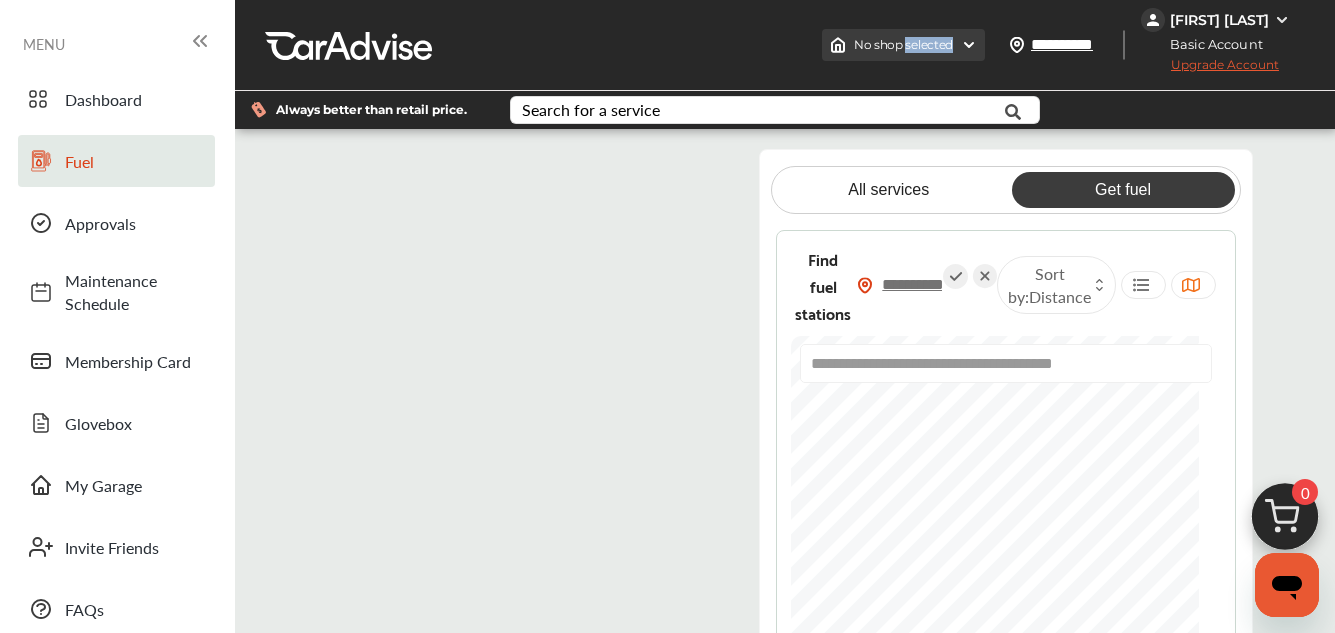click on "No shop selected" at bounding box center (903, 45) 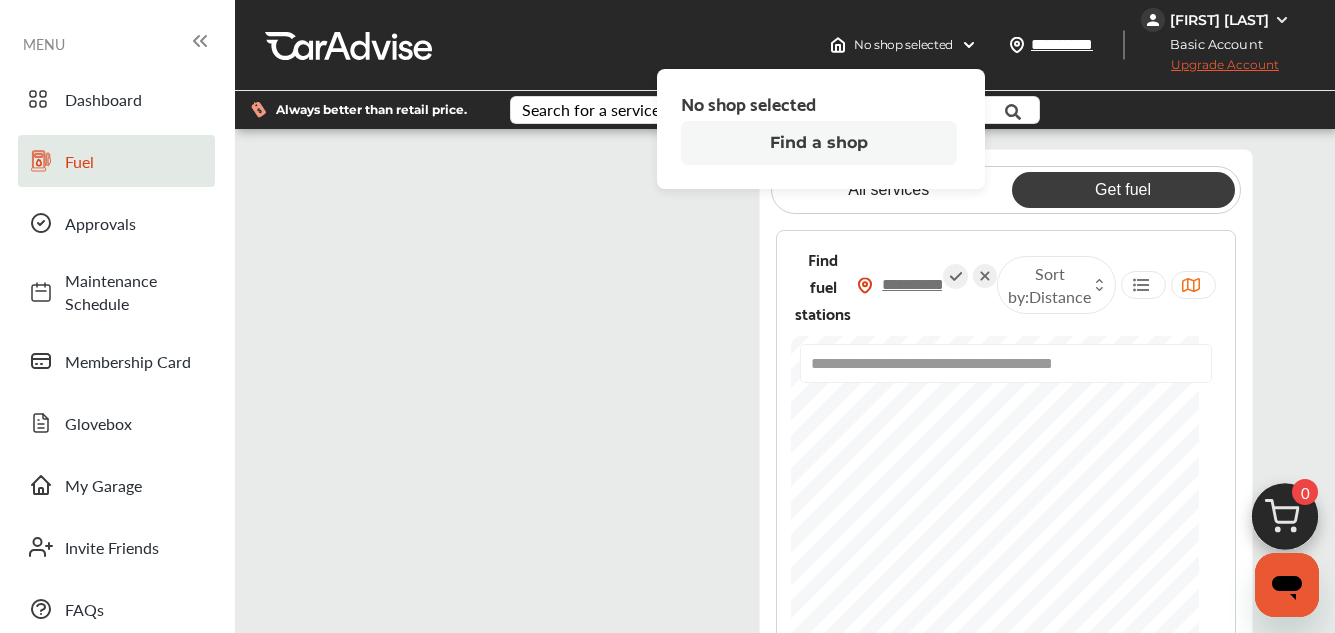 click at bounding box center (534, 416) 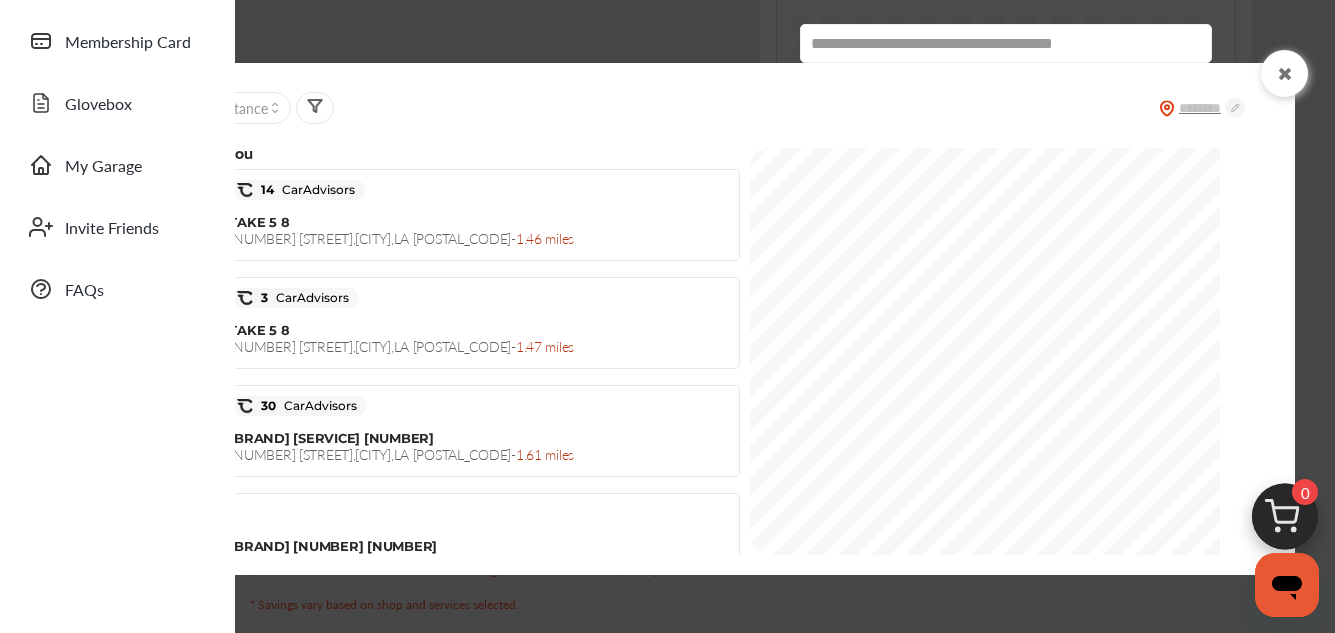 scroll, scrollTop: 400, scrollLeft: 0, axis: vertical 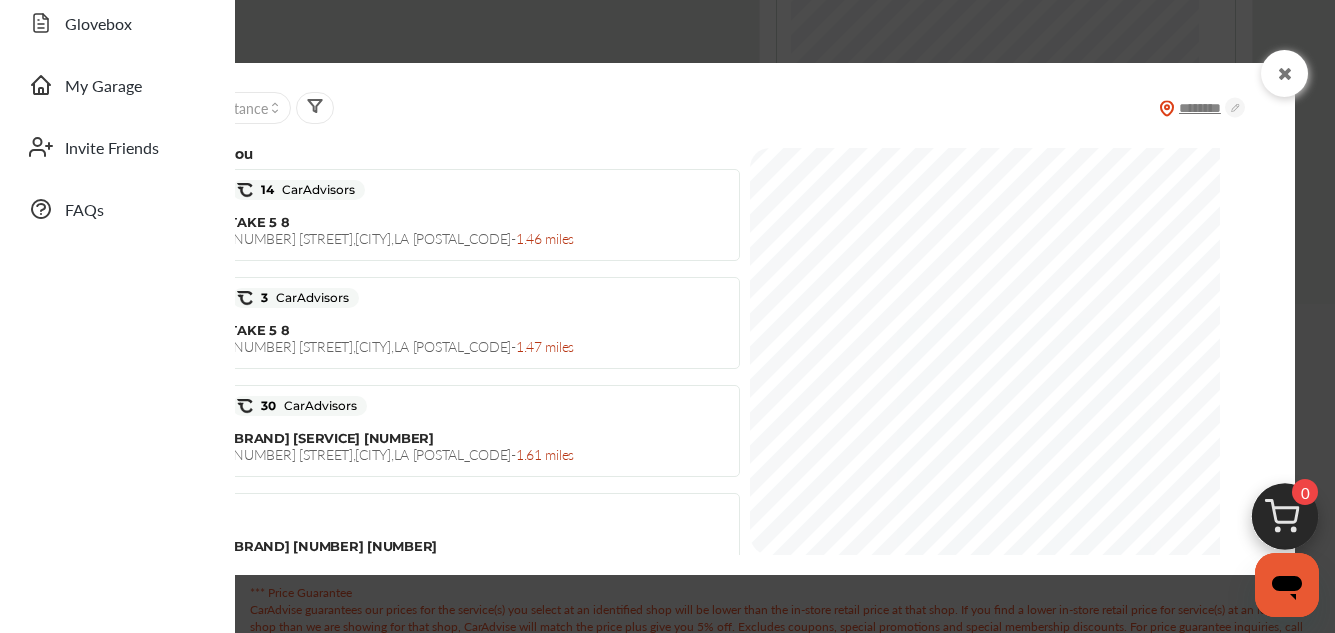 click at bounding box center (1202, 108) 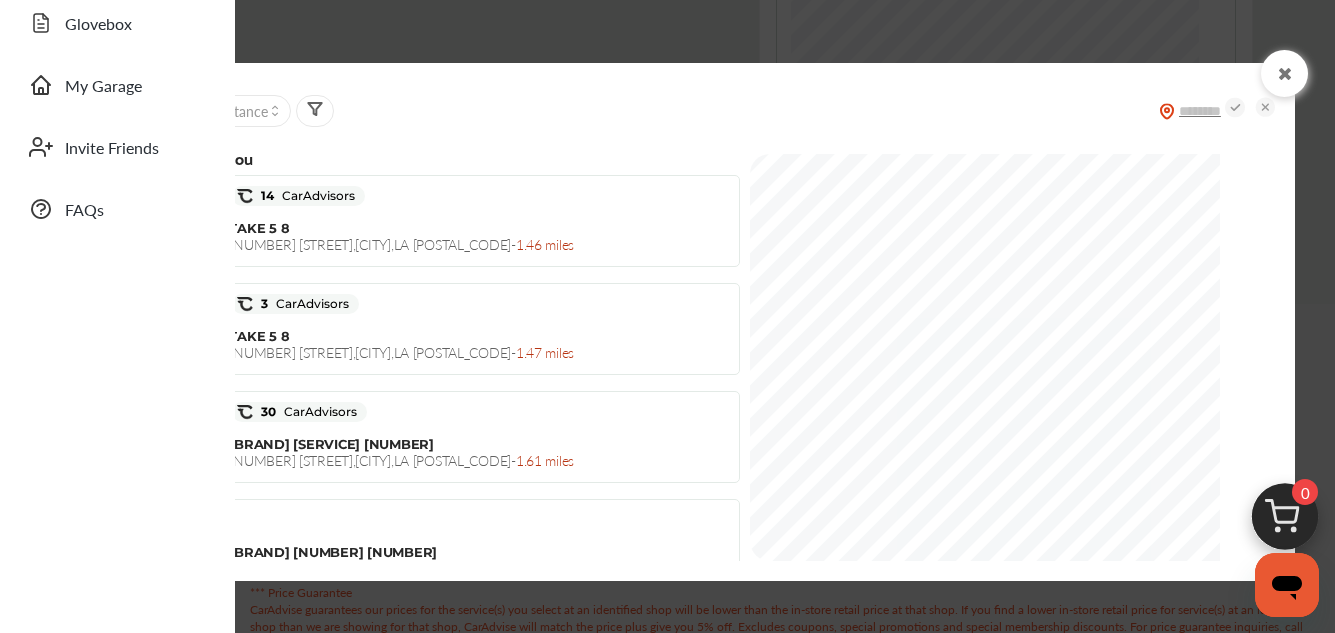 click at bounding box center [1284, 73] 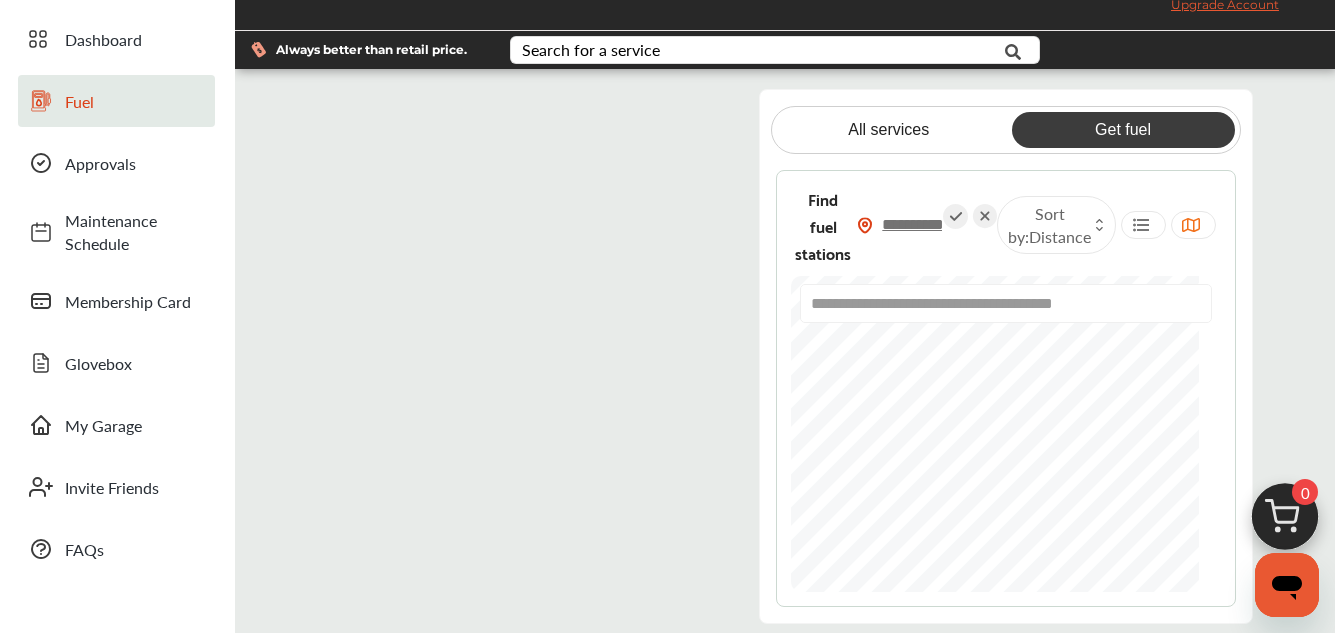 scroll, scrollTop: 0, scrollLeft: 0, axis: both 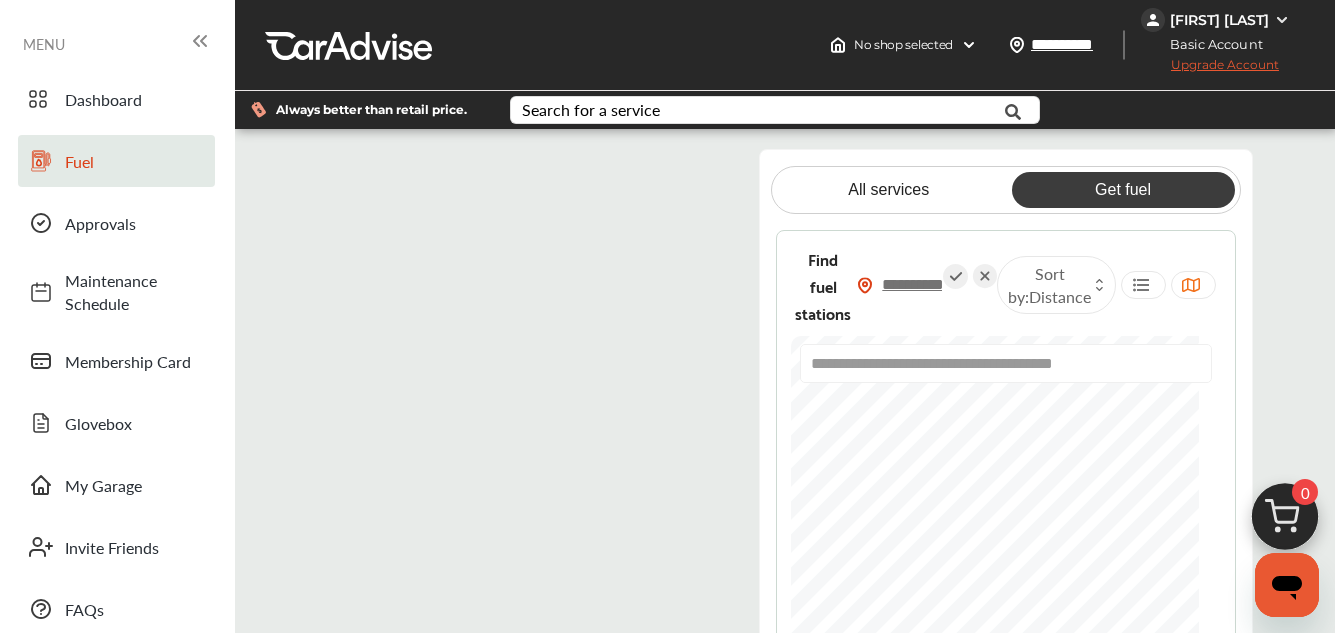drag, startPoint x: 1130, startPoint y: 241, endPoint x: 1202, endPoint y: 364, distance: 142.52368 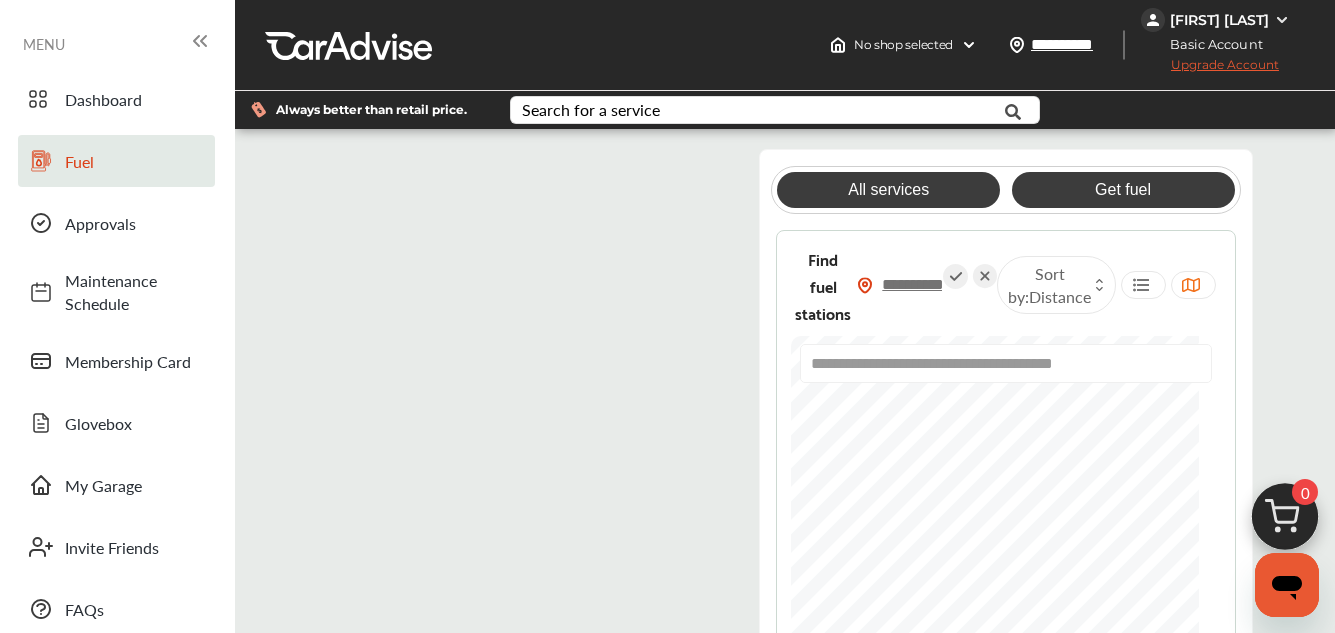 click on "All services" at bounding box center (888, 190) 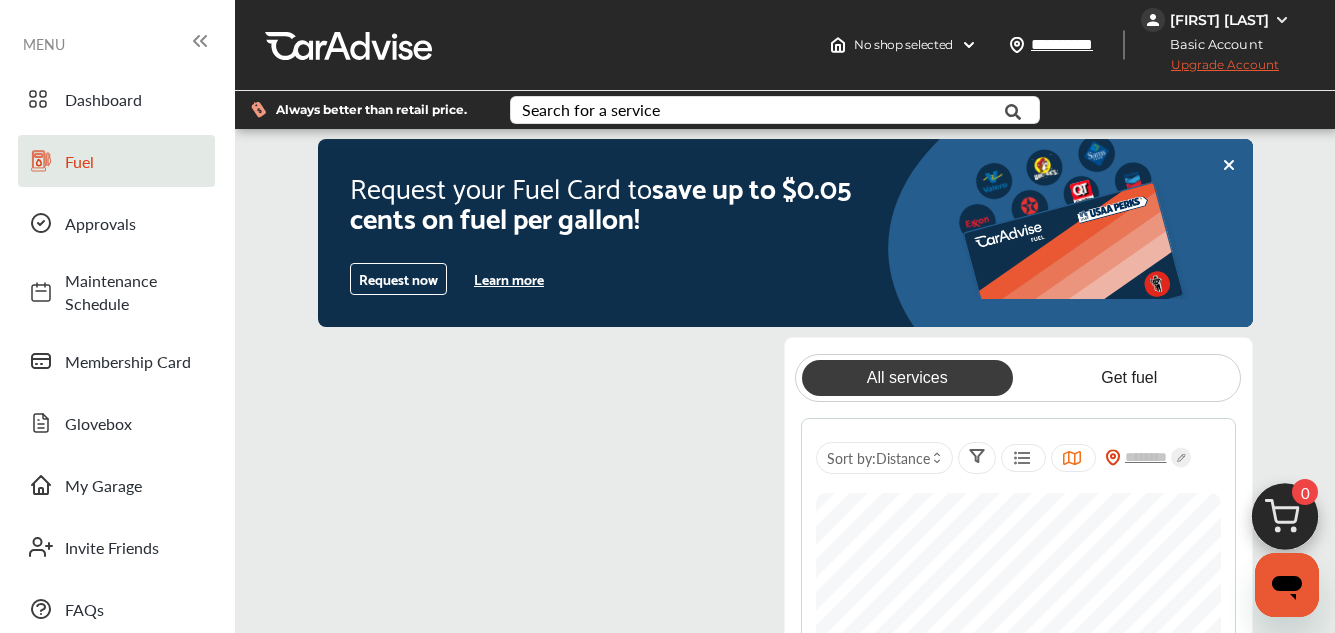click at bounding box center [1021, 458] 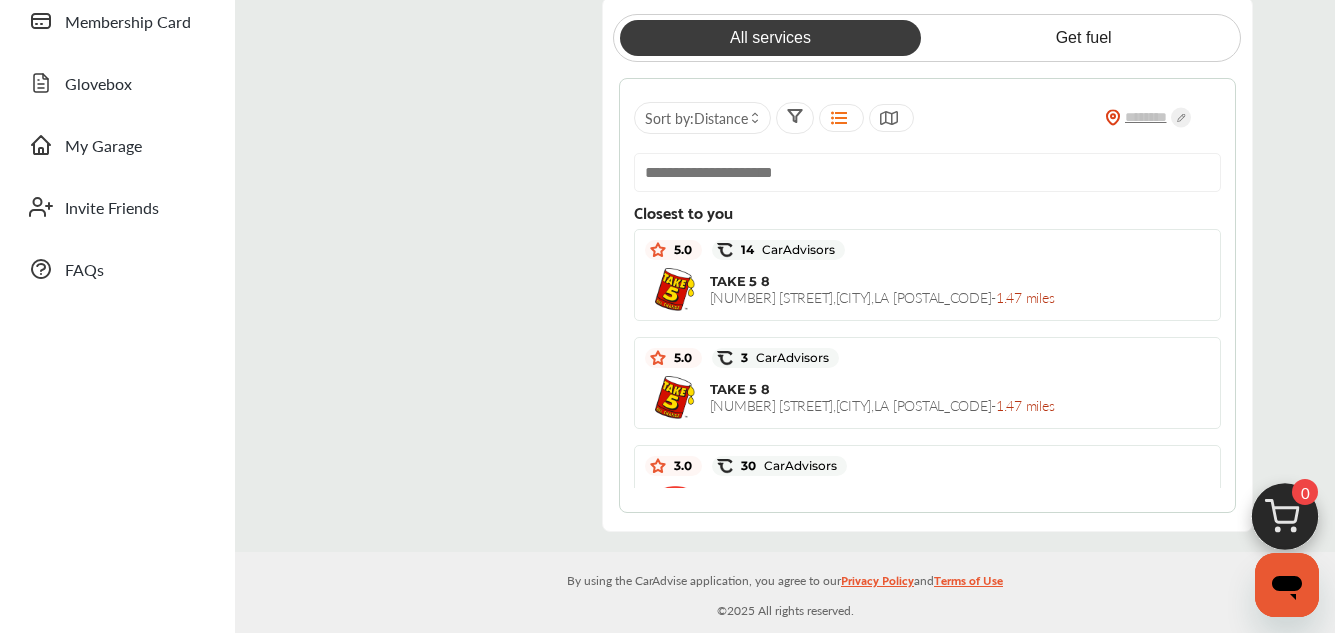 scroll, scrollTop: 361, scrollLeft: 0, axis: vertical 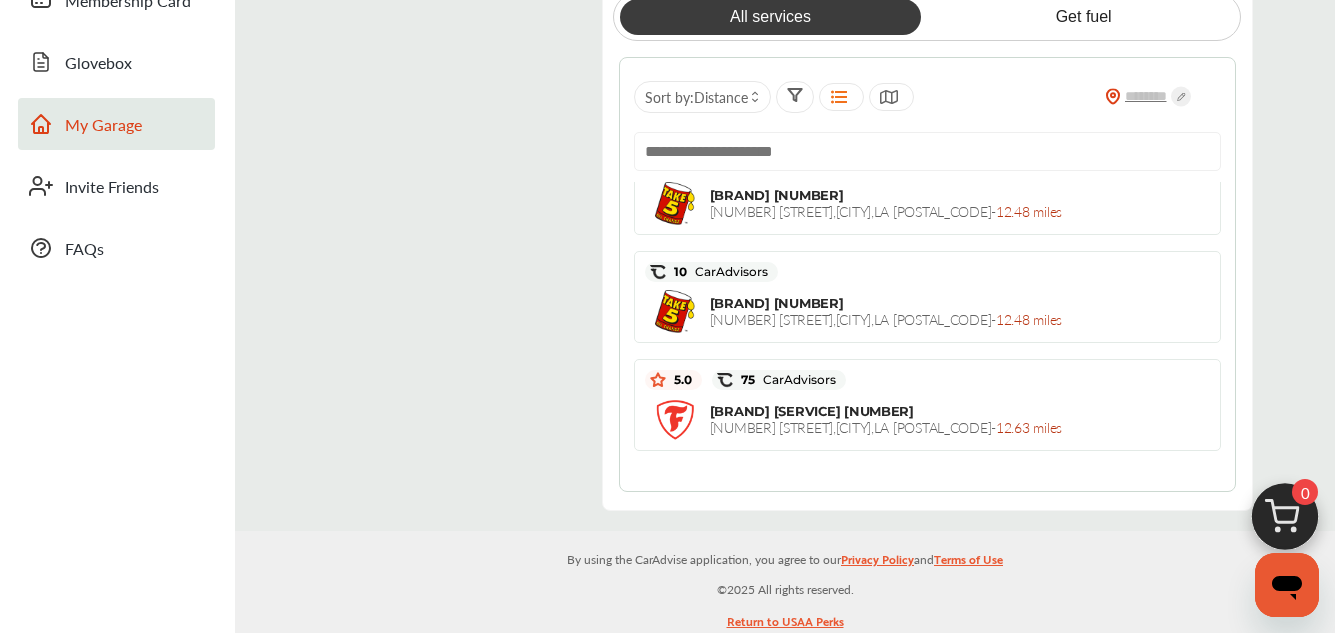 click on "My Garage" at bounding box center (135, 124) 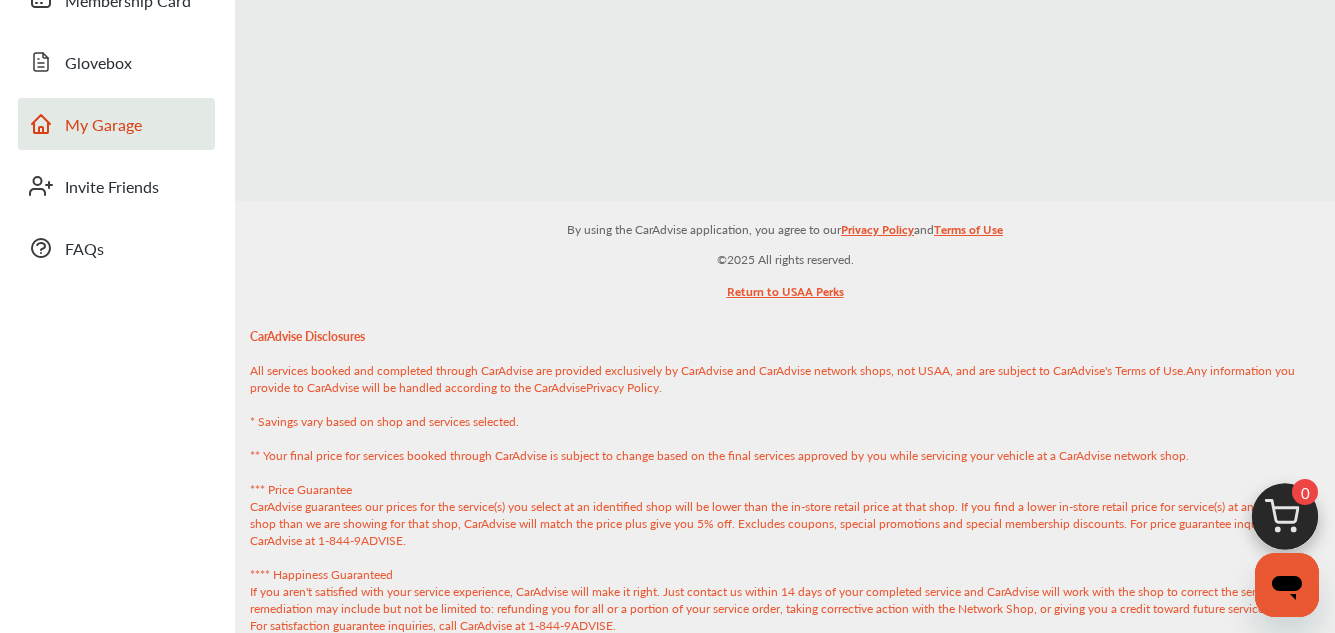 scroll, scrollTop: 0, scrollLeft: 0, axis: both 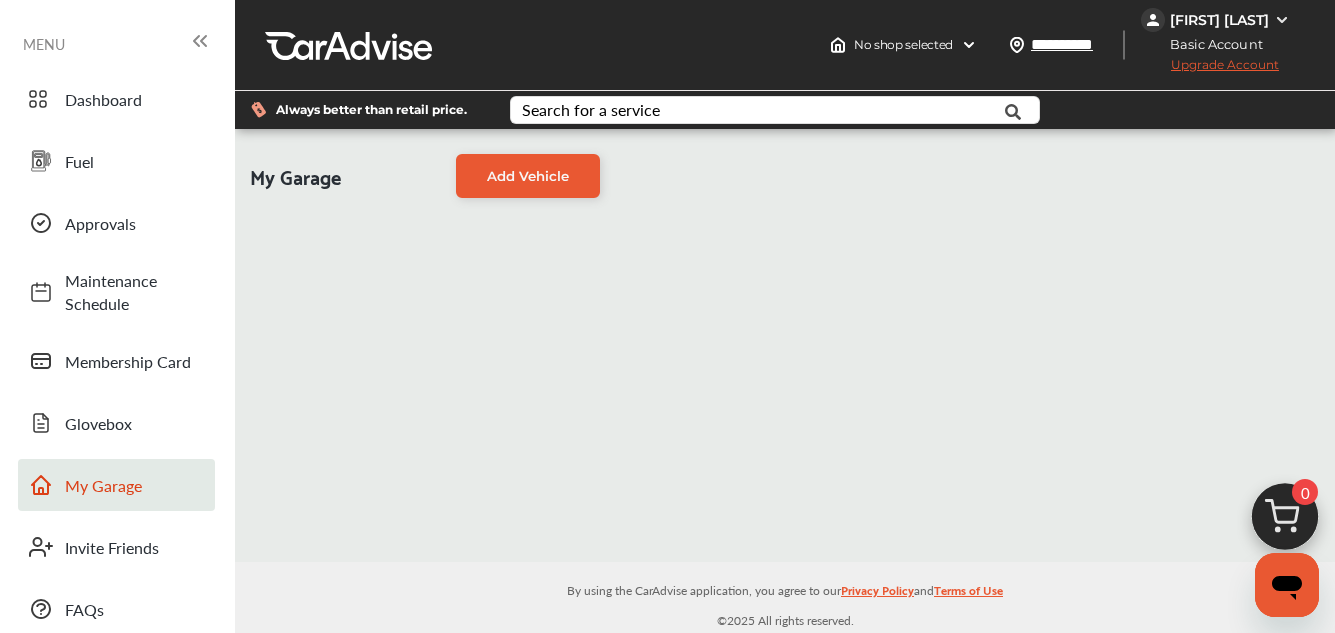 drag, startPoint x: 578, startPoint y: 231, endPoint x: 485, endPoint y: 206, distance: 96.30161 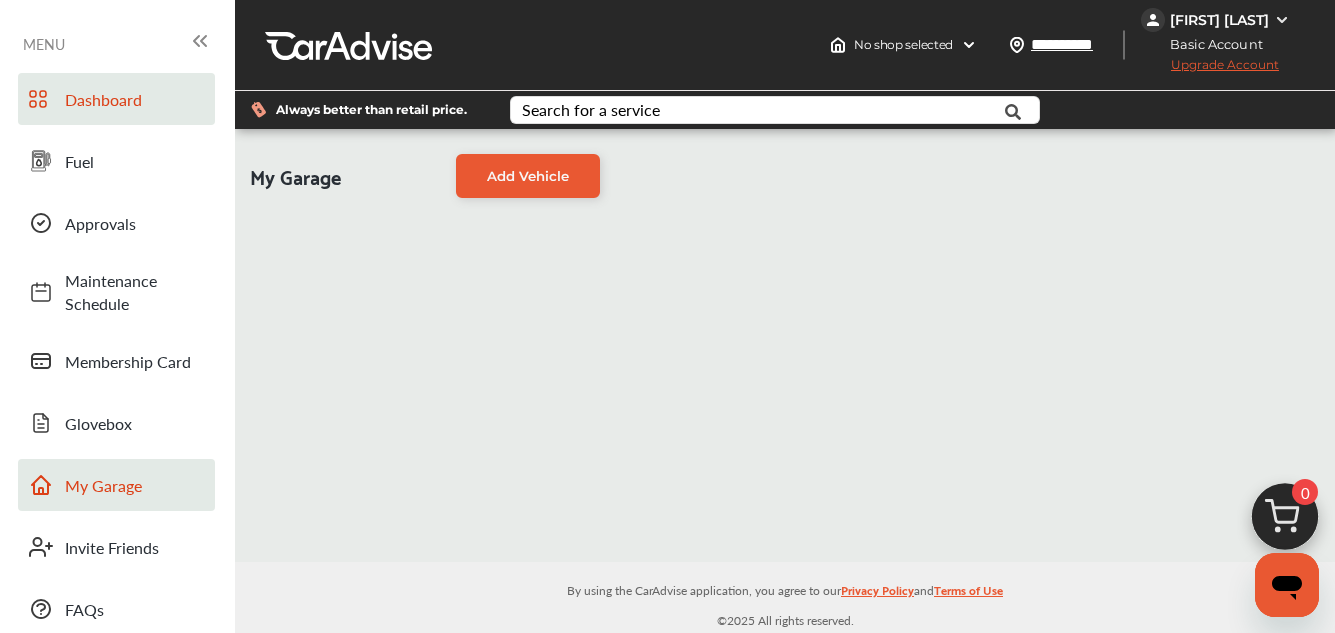 click on "Dashboard" at bounding box center (135, 99) 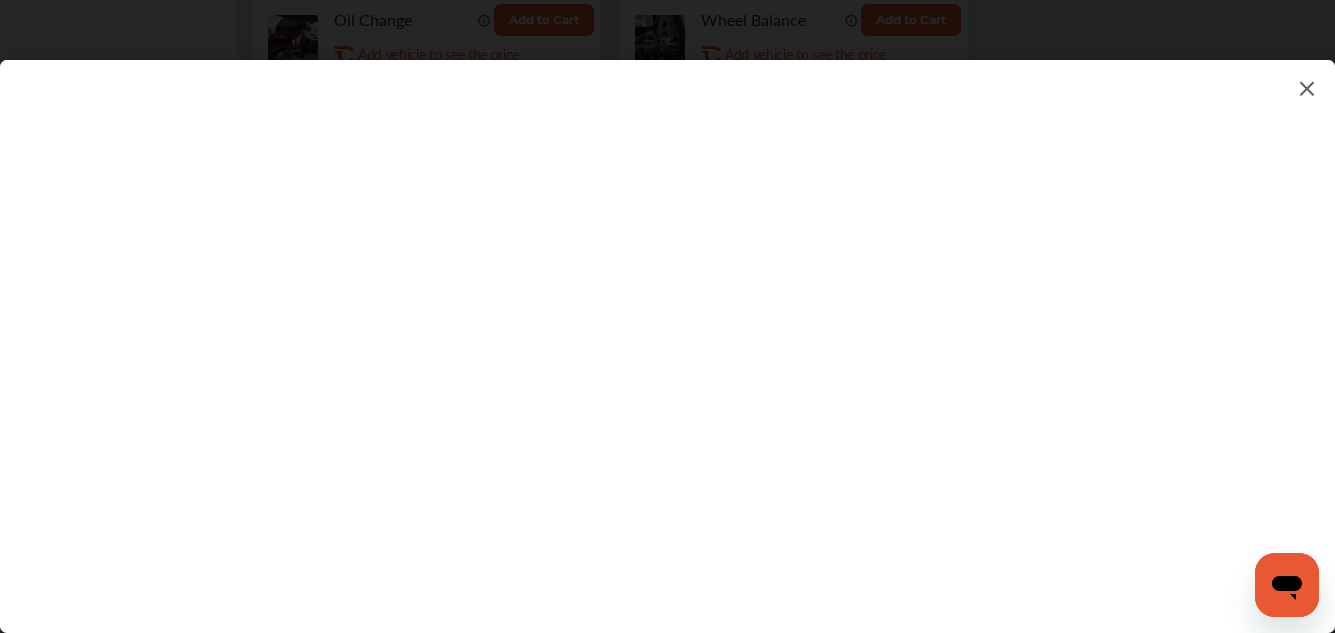 scroll, scrollTop: 1241, scrollLeft: 0, axis: vertical 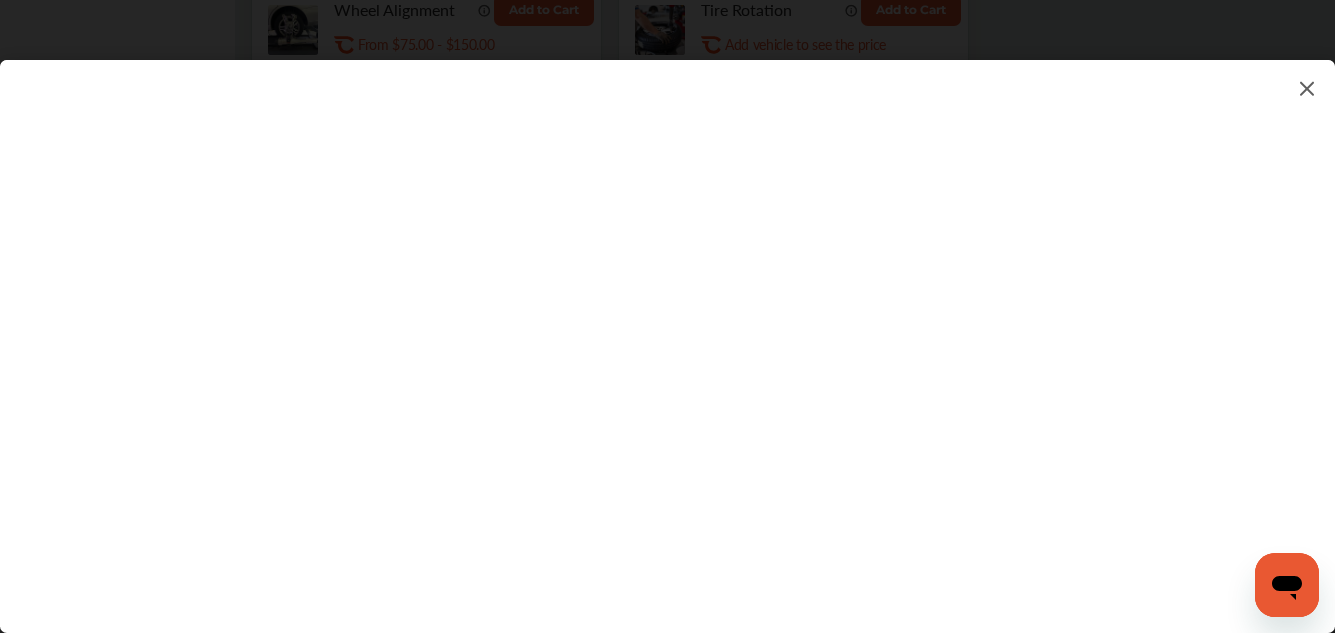 click at bounding box center (667, 326) 